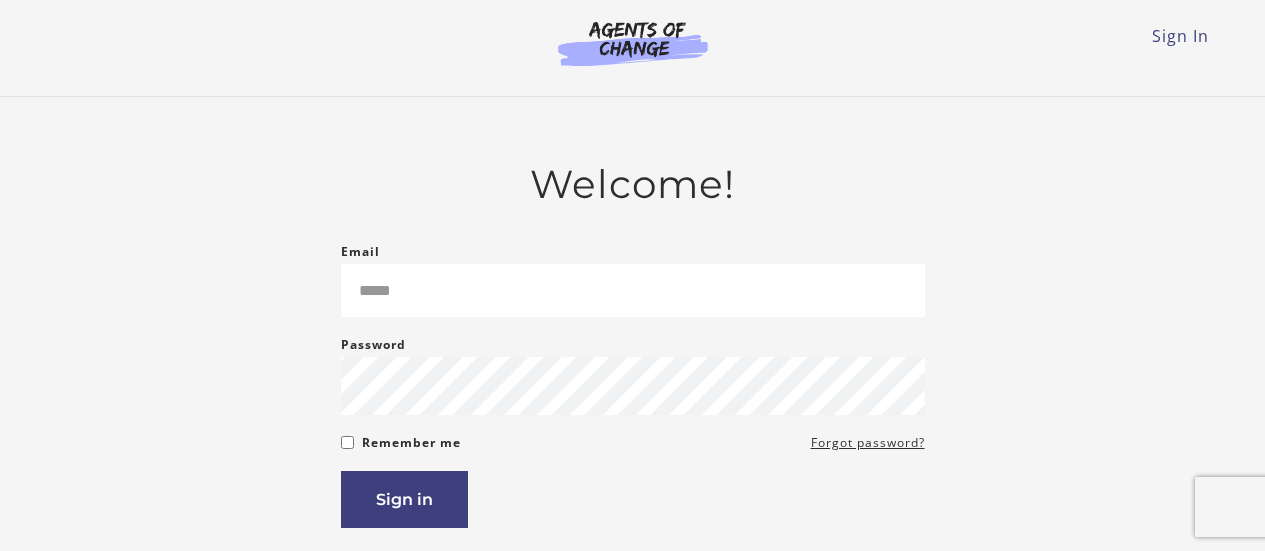 scroll, scrollTop: 0, scrollLeft: 0, axis: both 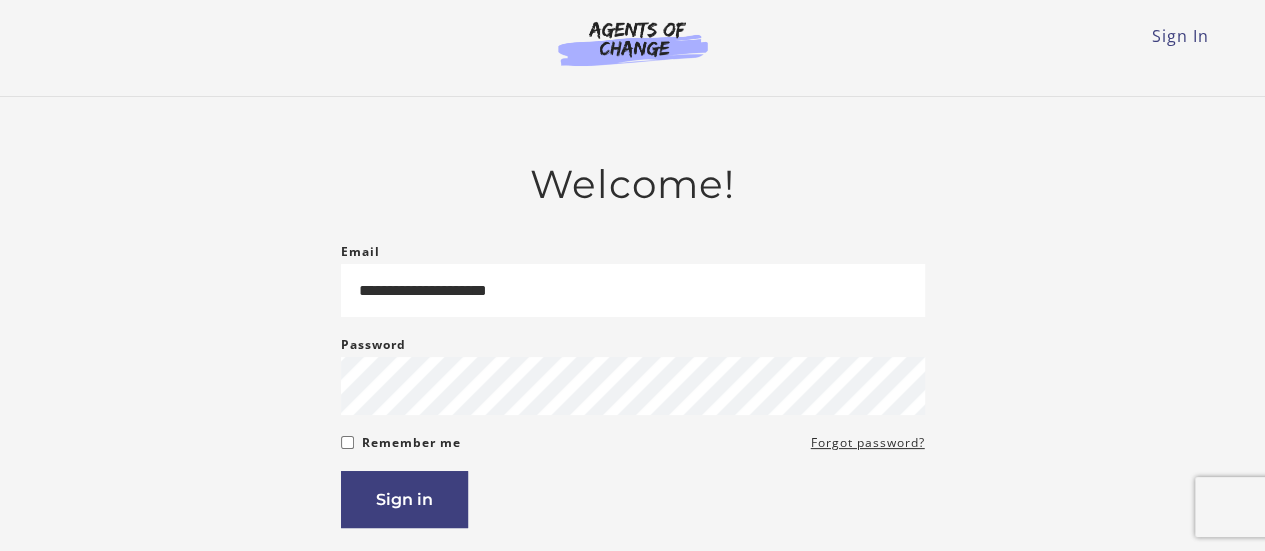 type on "**********" 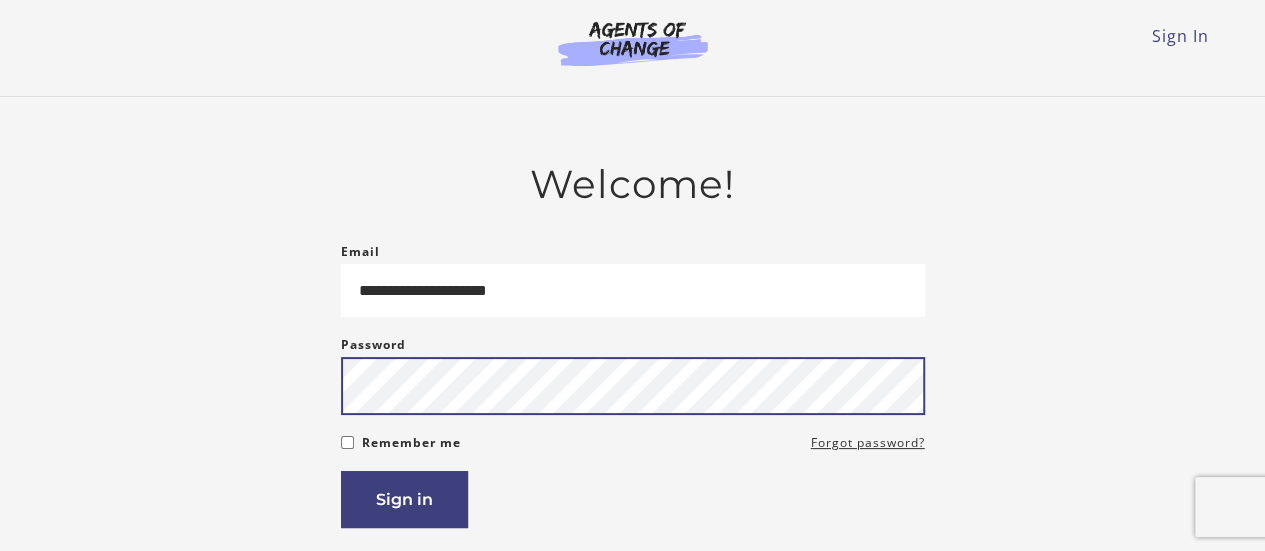 click on "Sign in" at bounding box center [404, 499] 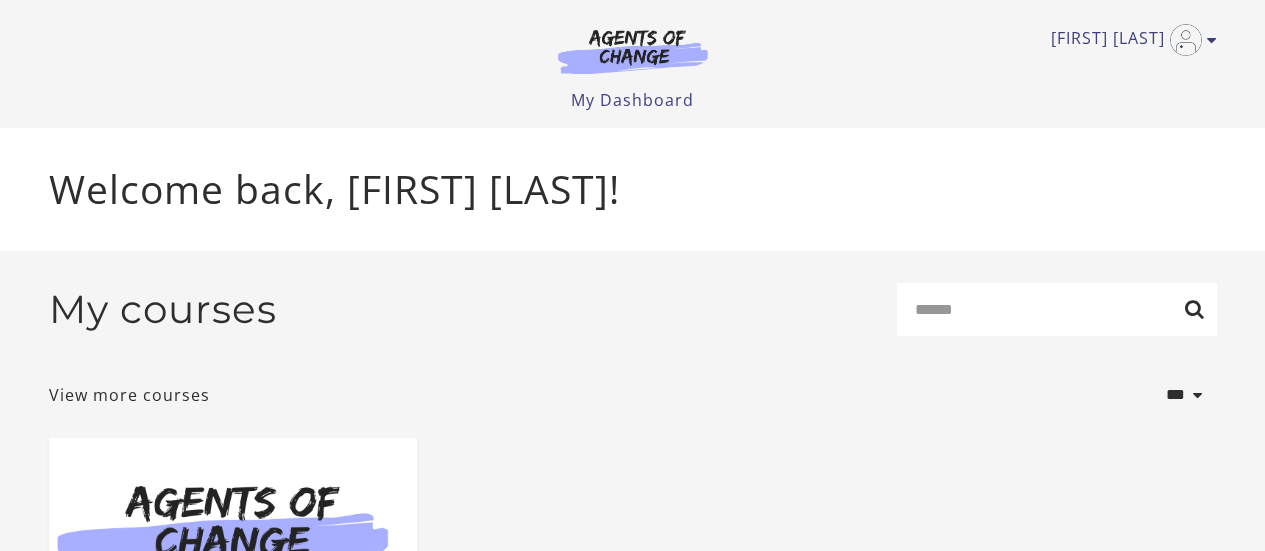 scroll, scrollTop: 0, scrollLeft: 0, axis: both 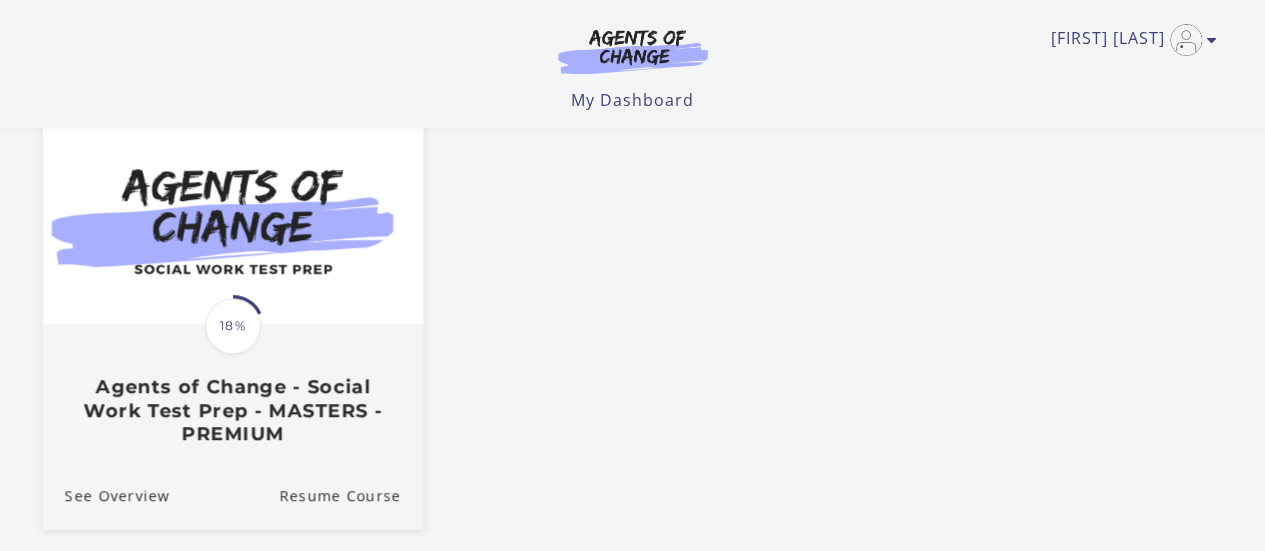 click on "Translation missing: en.liquid.partials.dashboard_course_card.progress_description: 18%
18%
Agents of Change - Social Work Test Prep - MASTERS - PREMIUM" at bounding box center (232, 385) 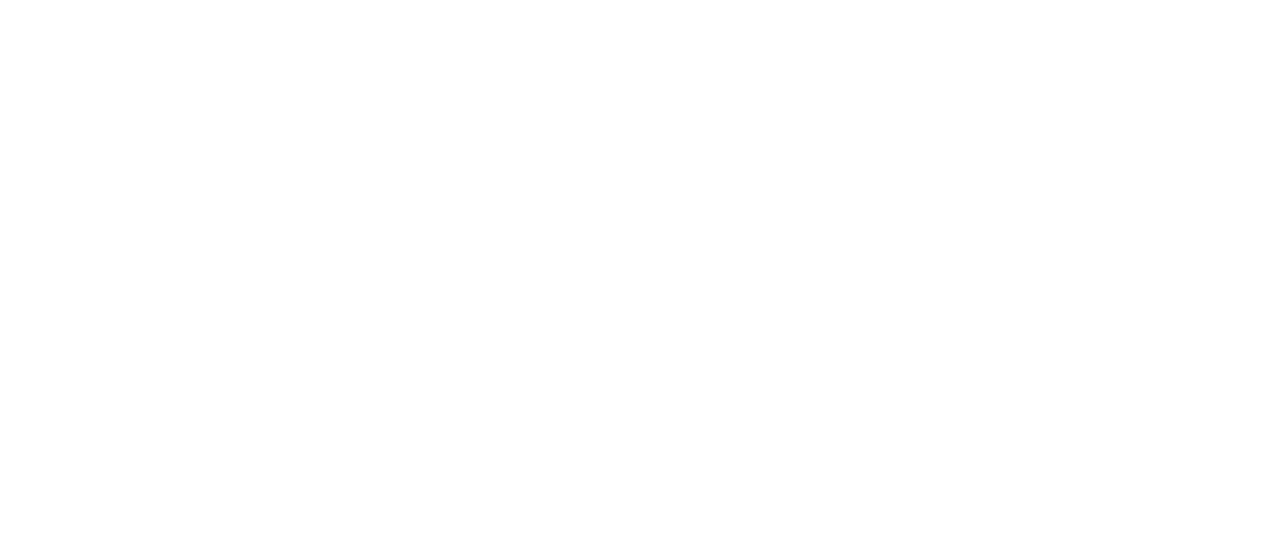 scroll, scrollTop: 0, scrollLeft: 0, axis: both 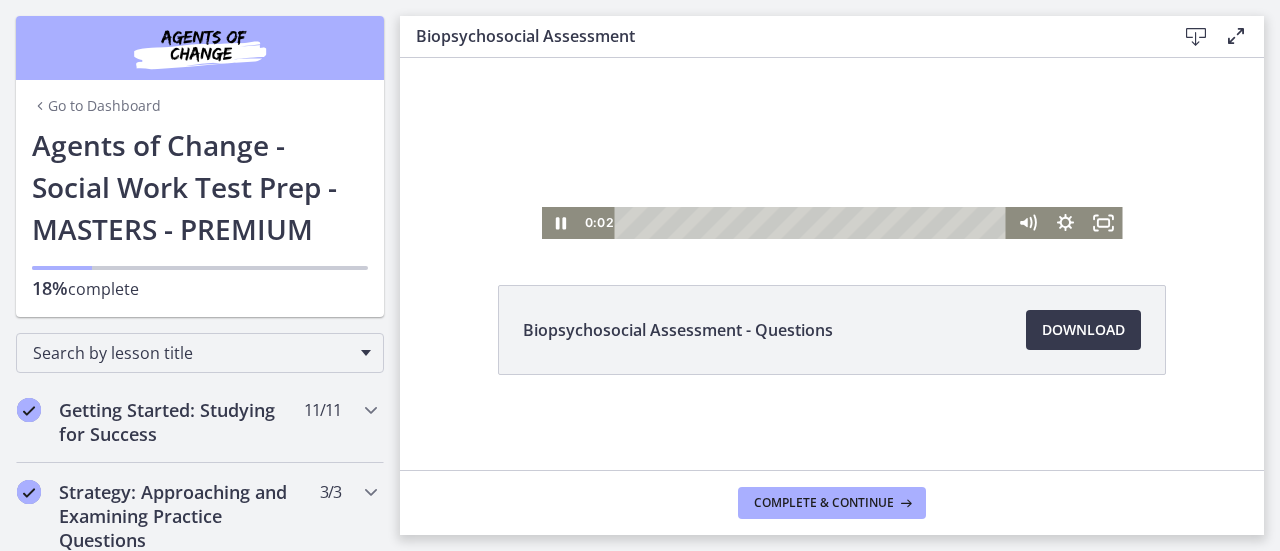click at bounding box center (832, 76) 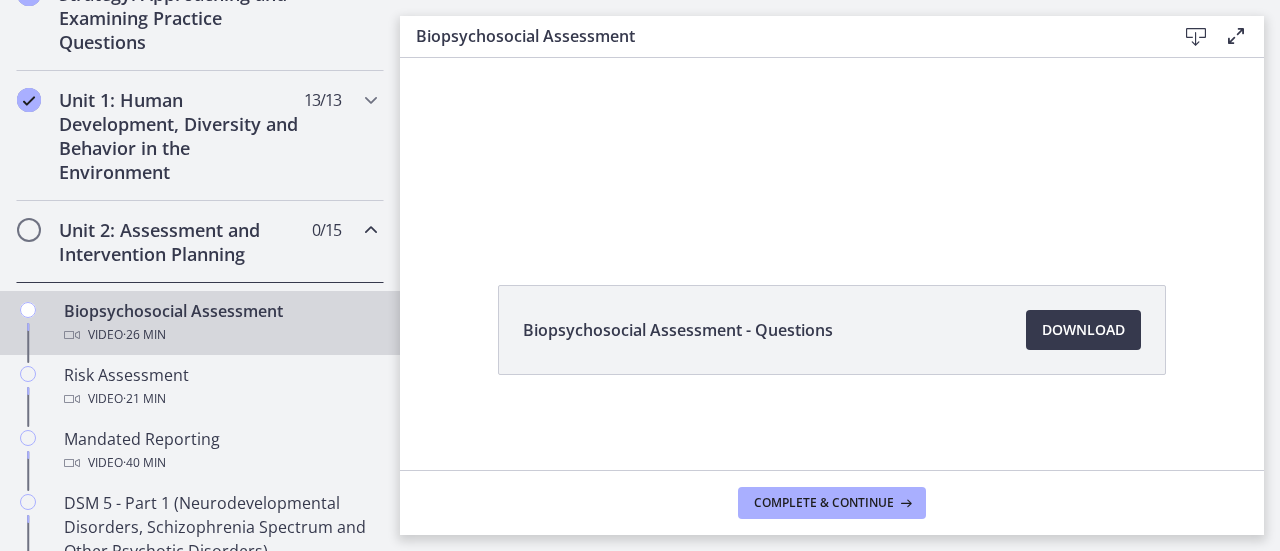 scroll, scrollTop: 494, scrollLeft: 0, axis: vertical 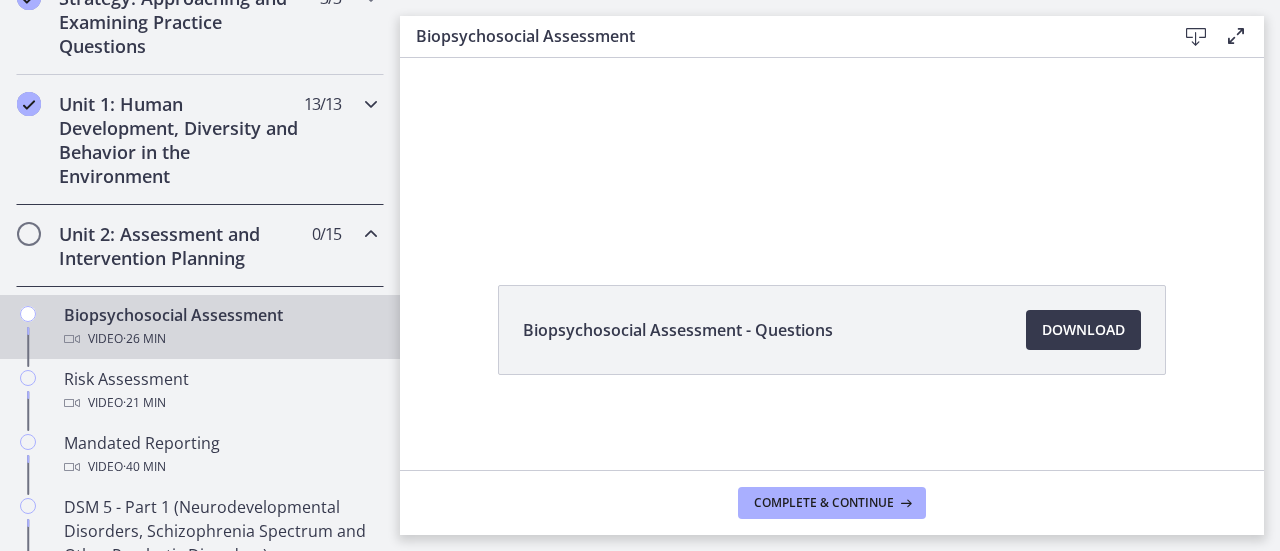 click on "Unit 1: Human Development, Diversity and Behavior in the Environment" at bounding box center [181, 140] 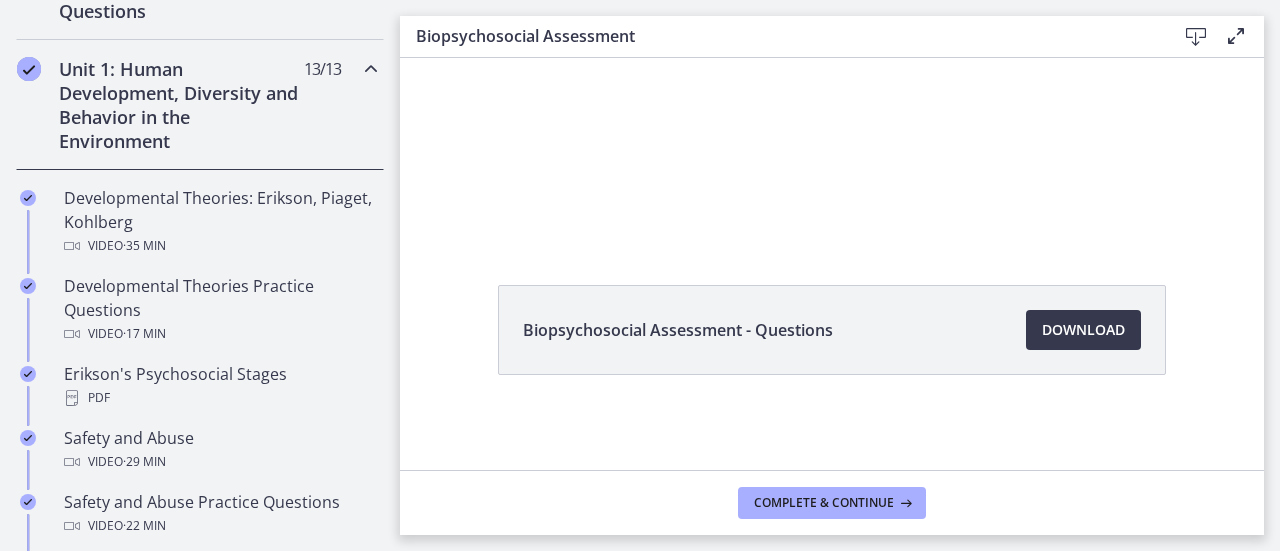 scroll, scrollTop: 546, scrollLeft: 0, axis: vertical 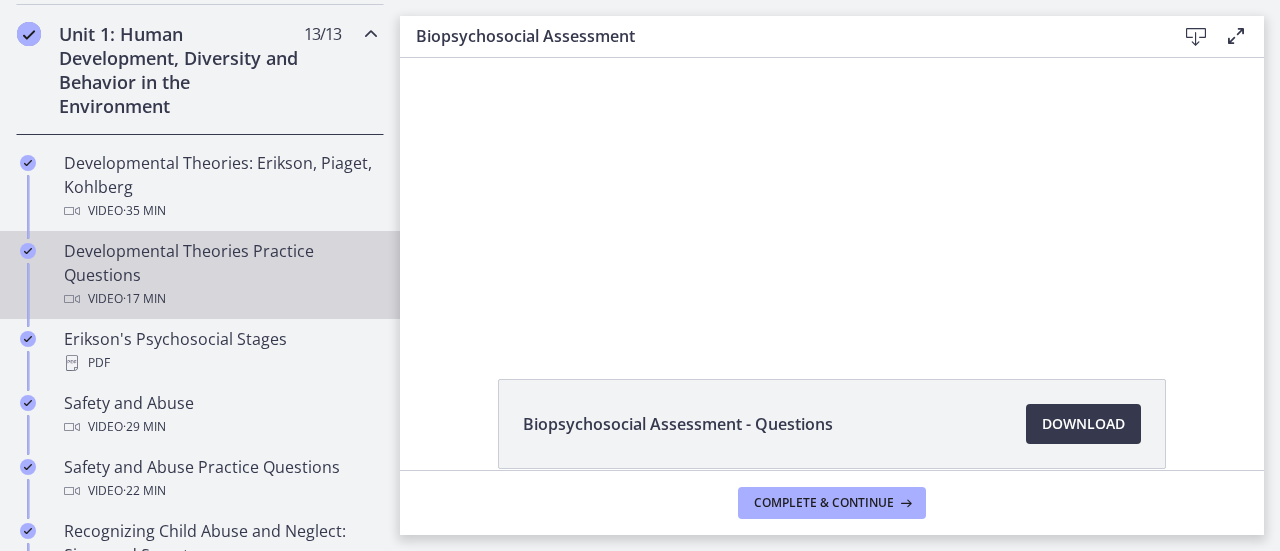 click on "Developmental Theories Practice Questions
Video
·  17 min" at bounding box center [220, 275] 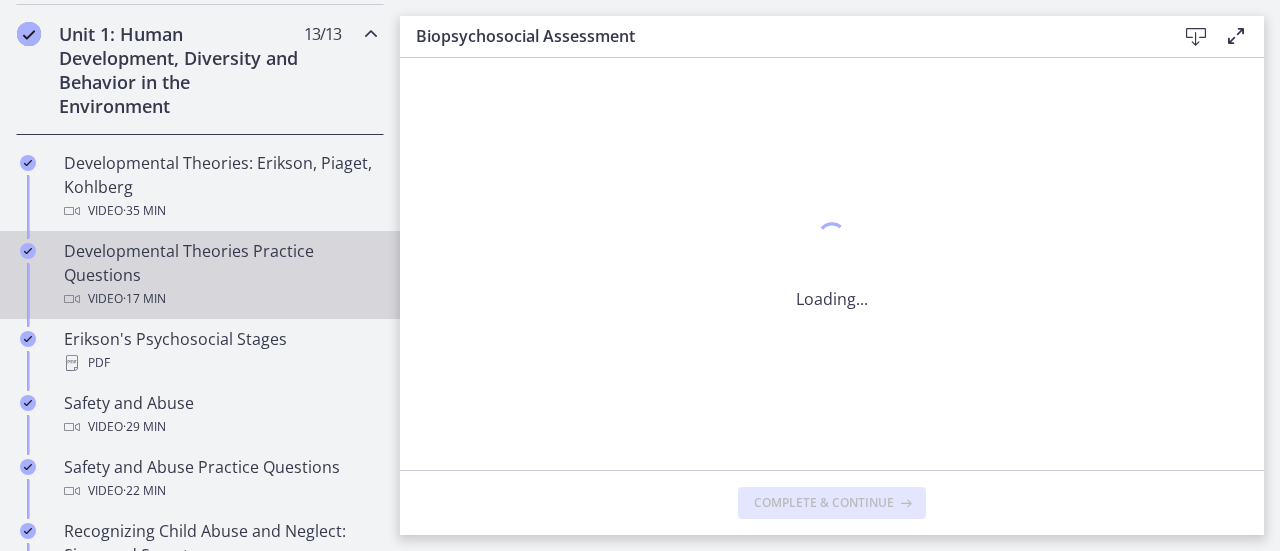 scroll, scrollTop: 0, scrollLeft: 0, axis: both 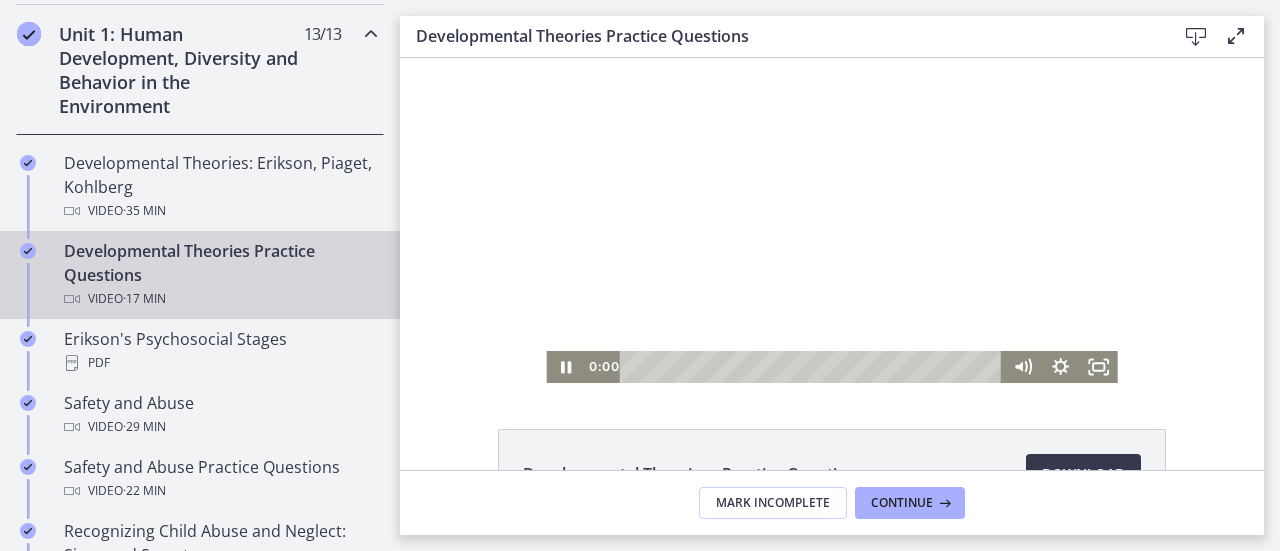 click at bounding box center (831, 220) 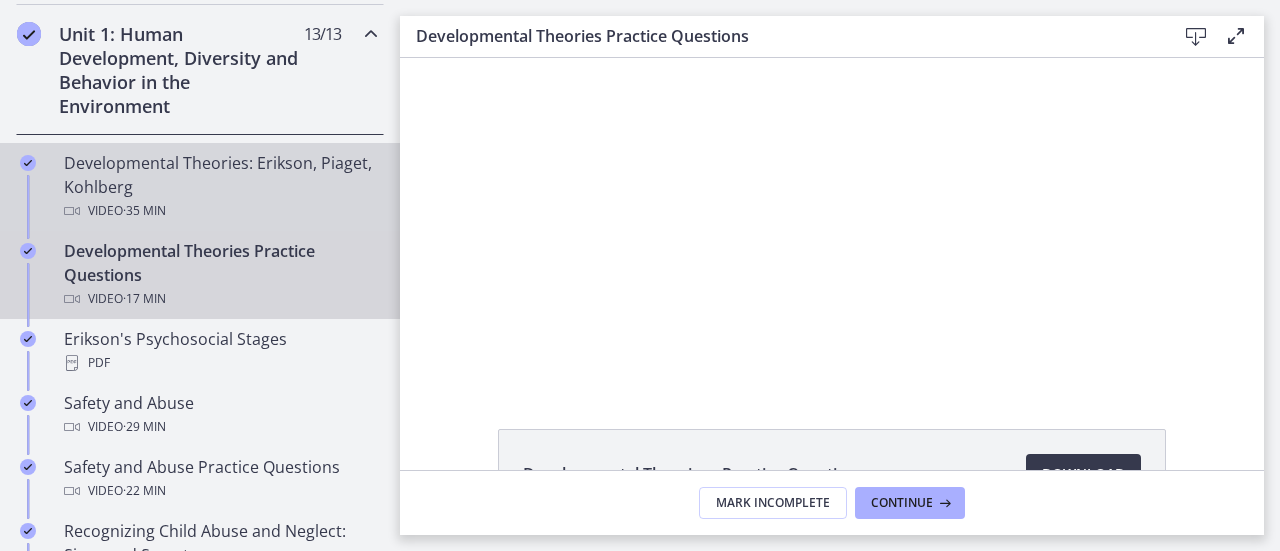 click on "Developmental Theories: Erikson, Piaget, Kohlberg
Video
·  35 min" at bounding box center (220, 187) 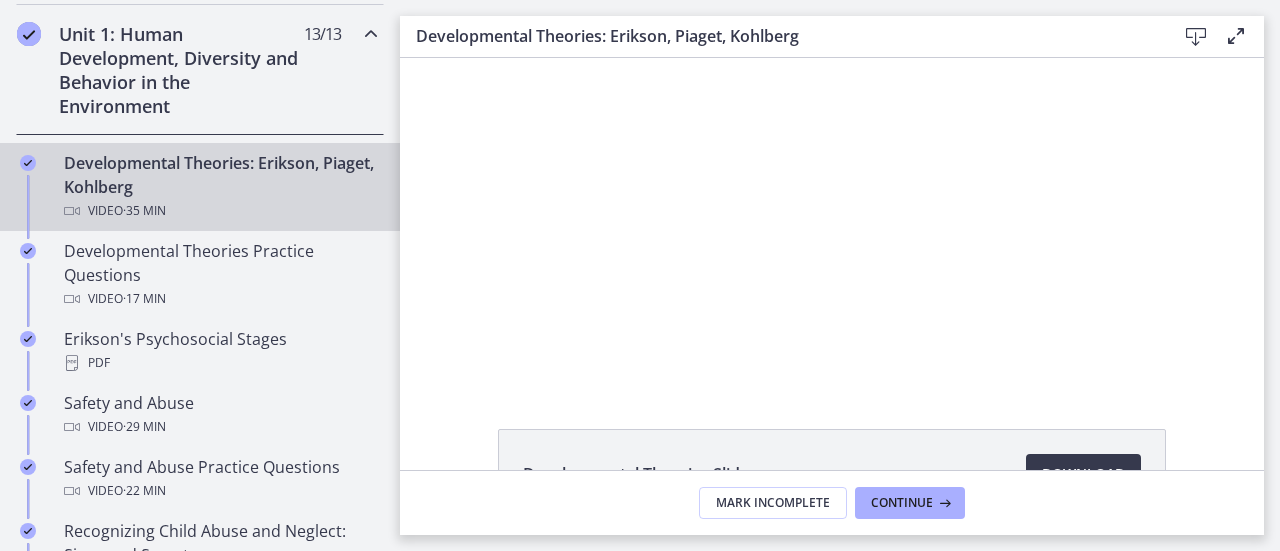 scroll, scrollTop: 0, scrollLeft: 0, axis: both 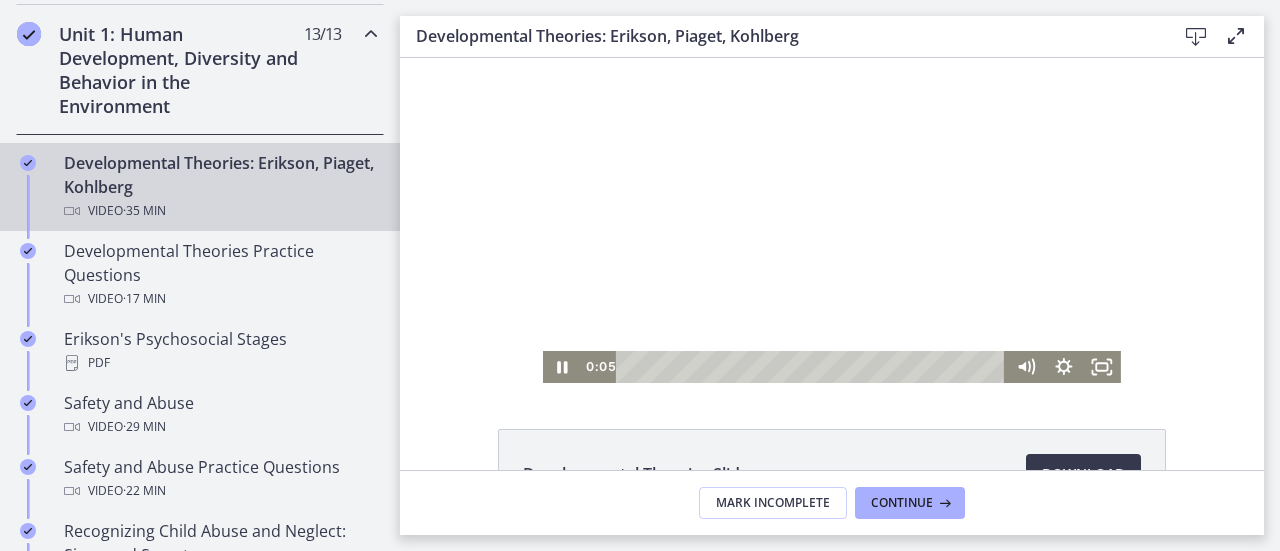 click at bounding box center [832, 220] 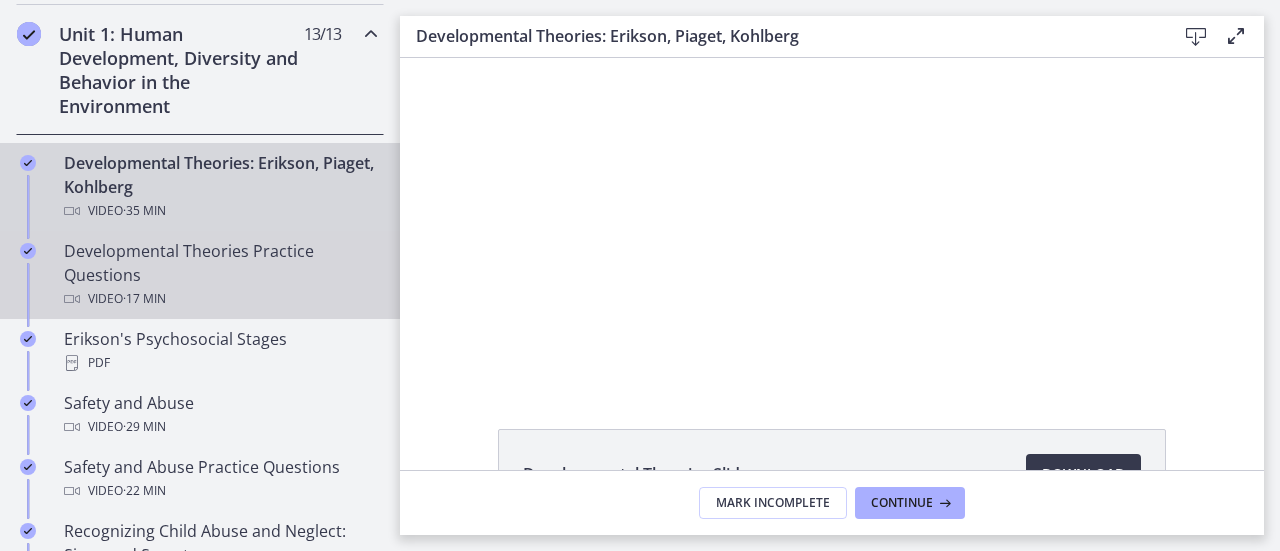click on "Video
·  17 min" at bounding box center (220, 299) 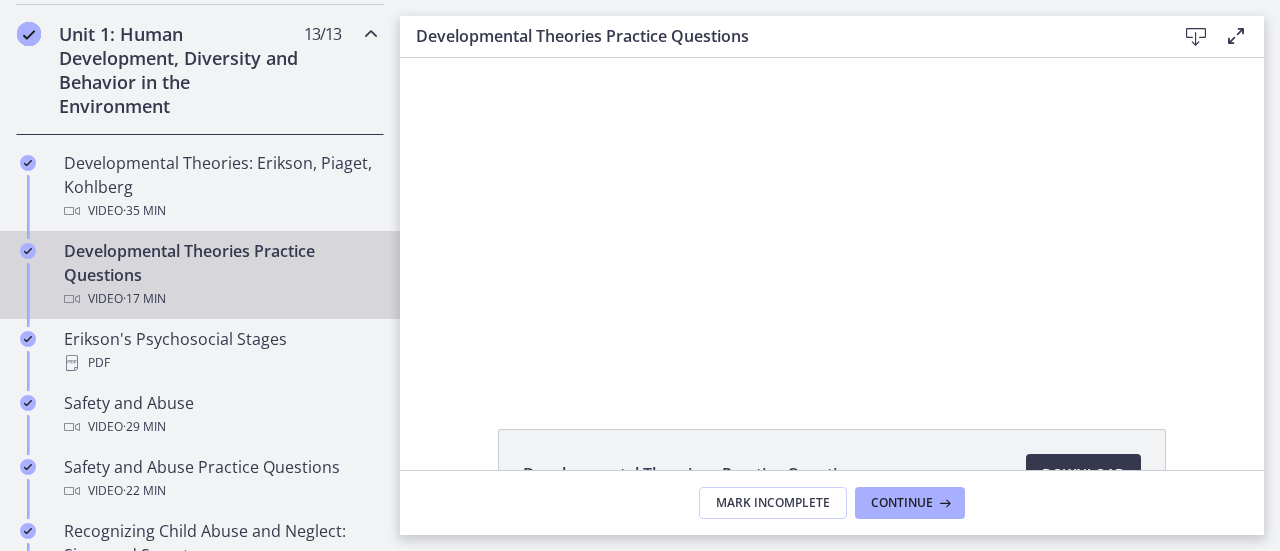 scroll, scrollTop: 0, scrollLeft: 0, axis: both 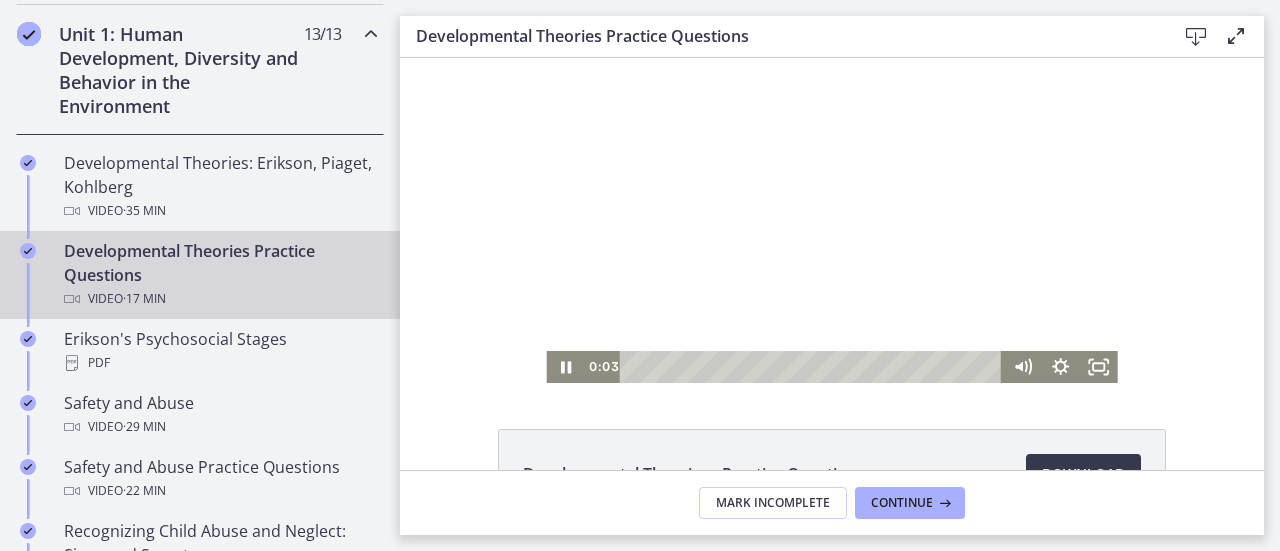 click at bounding box center (831, 220) 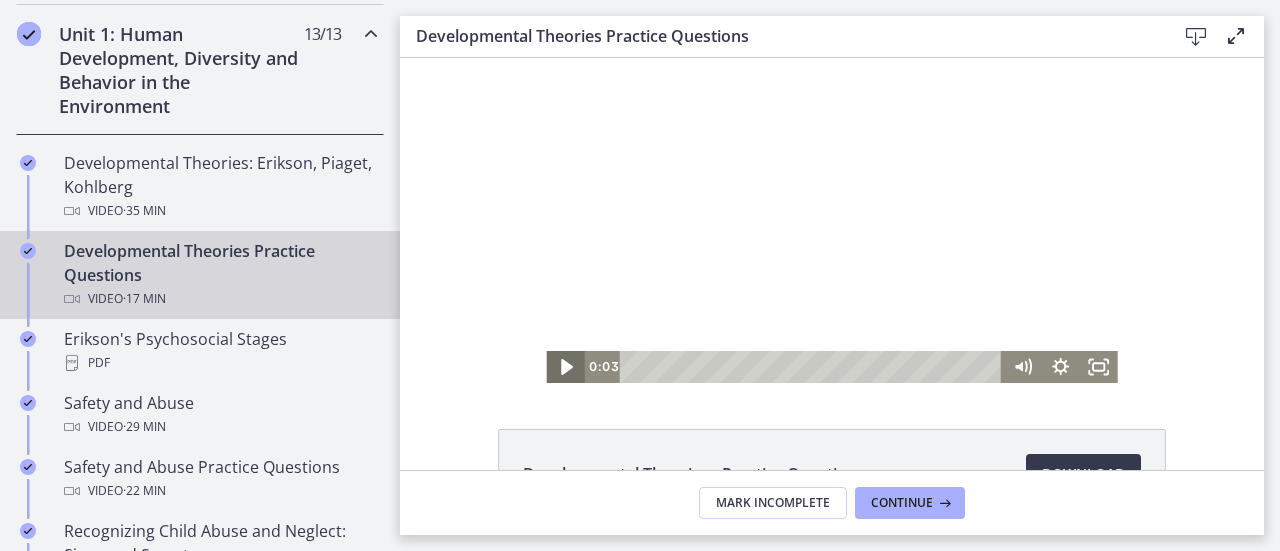 click 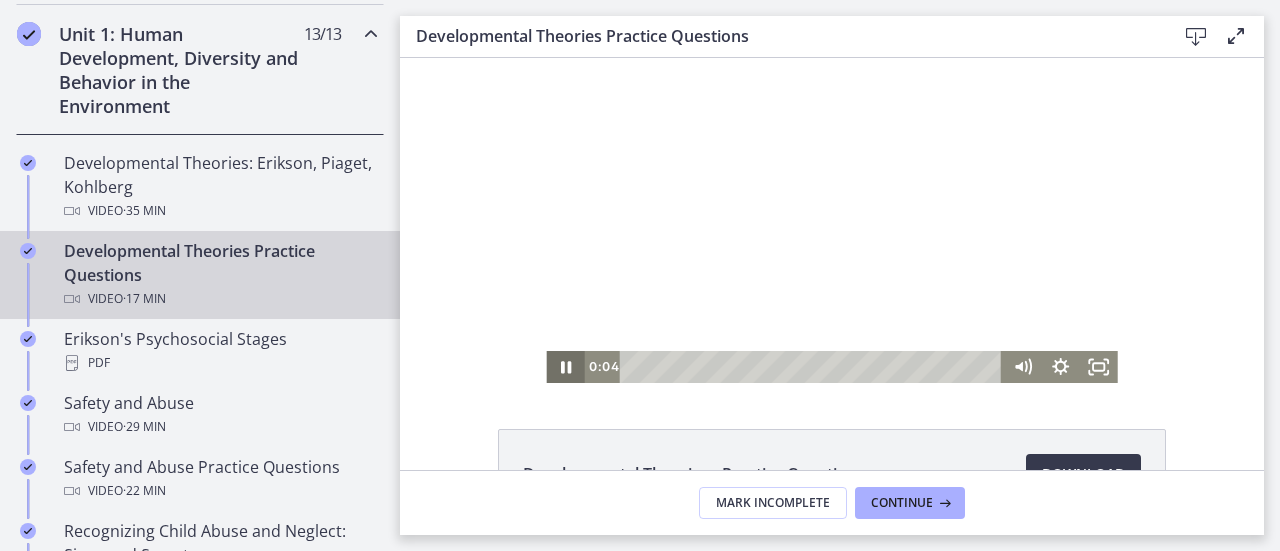 click 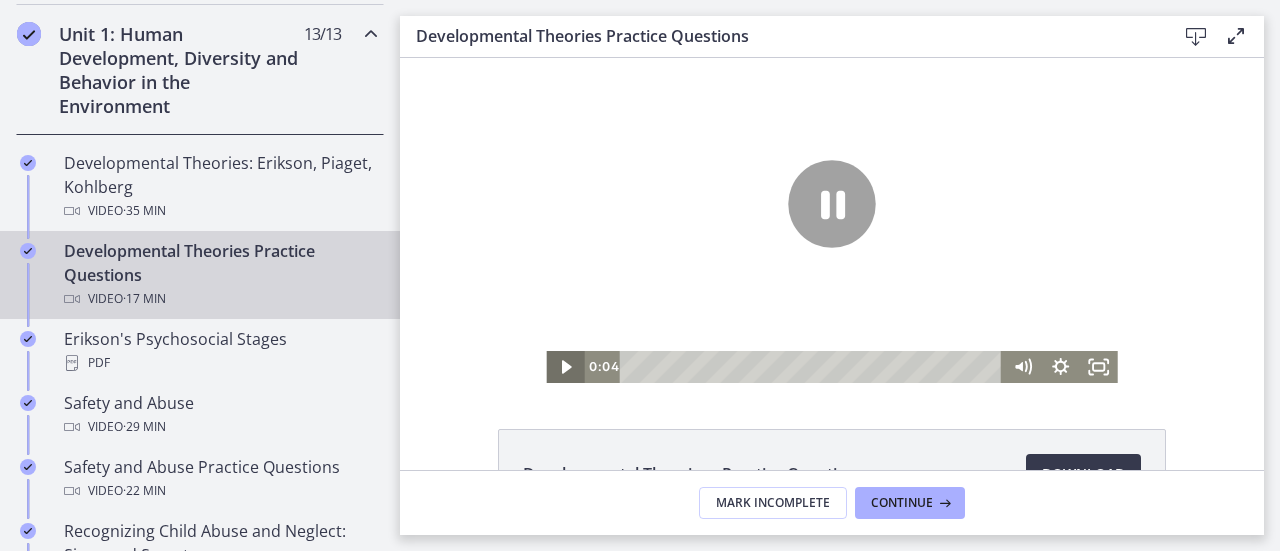 click 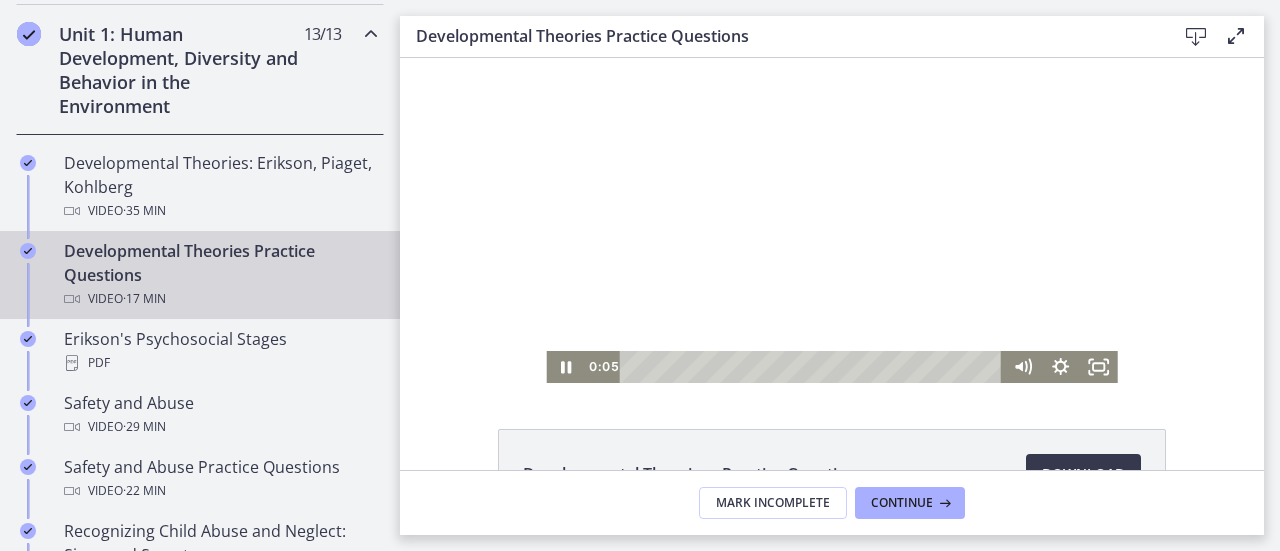 click at bounding box center [831, 220] 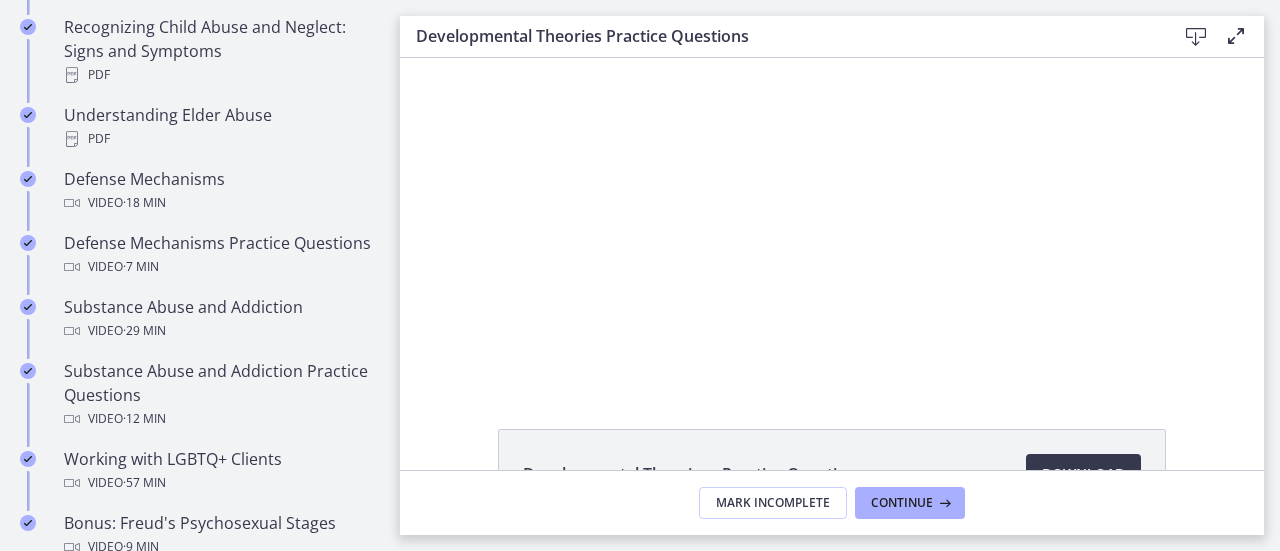 scroll, scrollTop: 1072, scrollLeft: 0, axis: vertical 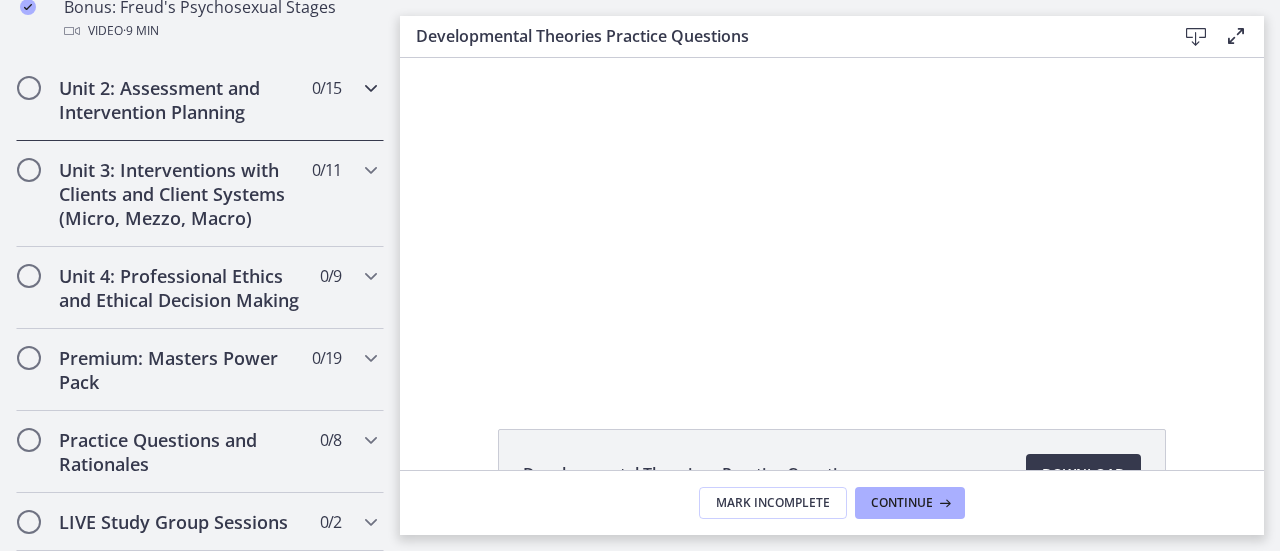 click on "Unit 2: Assessment and Intervention Planning" at bounding box center (181, 100) 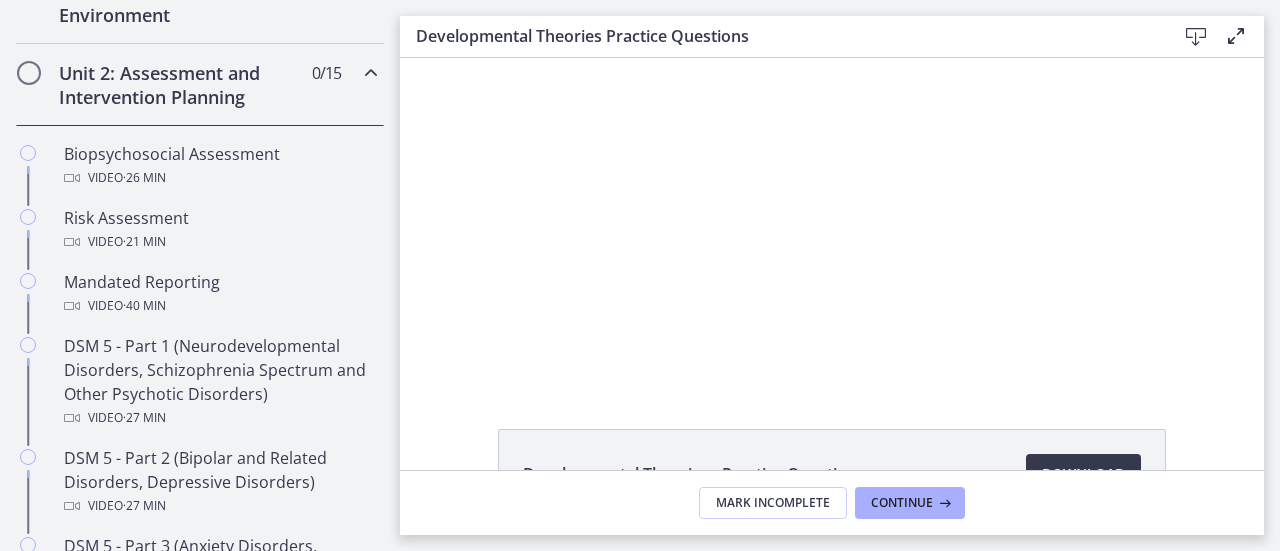 scroll, scrollTop: 666, scrollLeft: 0, axis: vertical 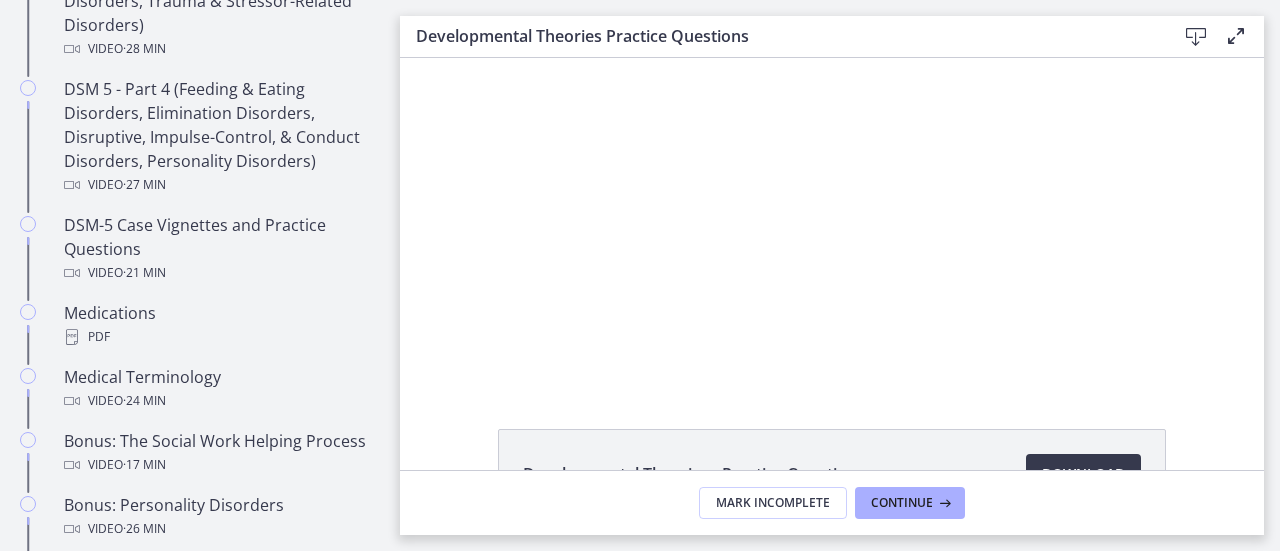drag, startPoint x: 392, startPoint y: 299, endPoint x: 6, endPoint y: 203, distance: 397.75873 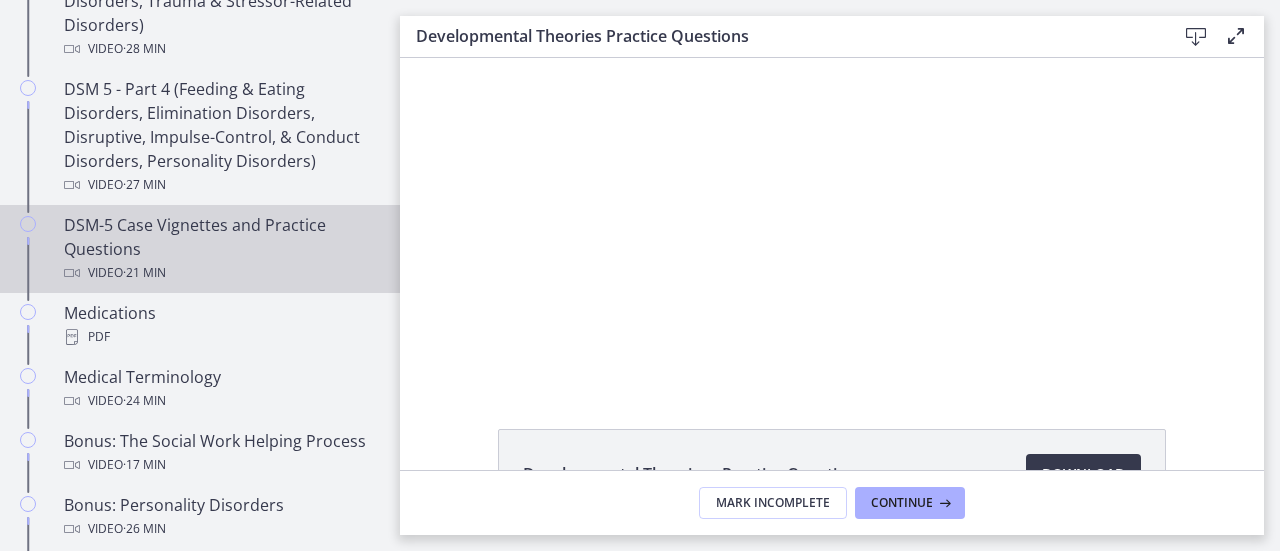 click on "DSM-5 Case Vignettes and Practice Questions
Video
·  21 min" at bounding box center [220, 249] 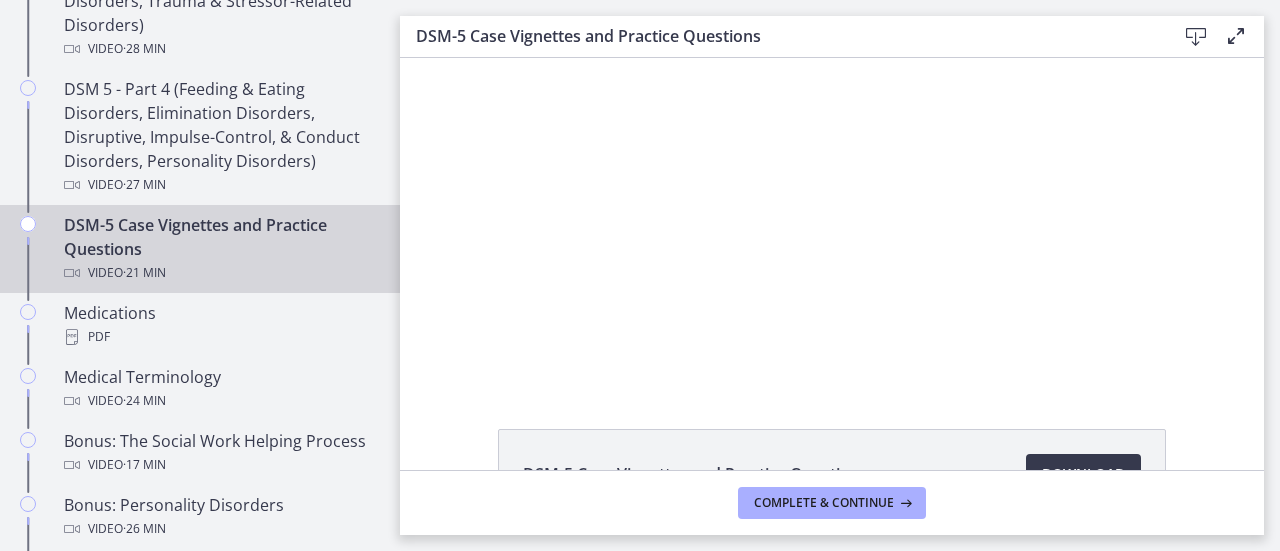 scroll, scrollTop: 0, scrollLeft: 0, axis: both 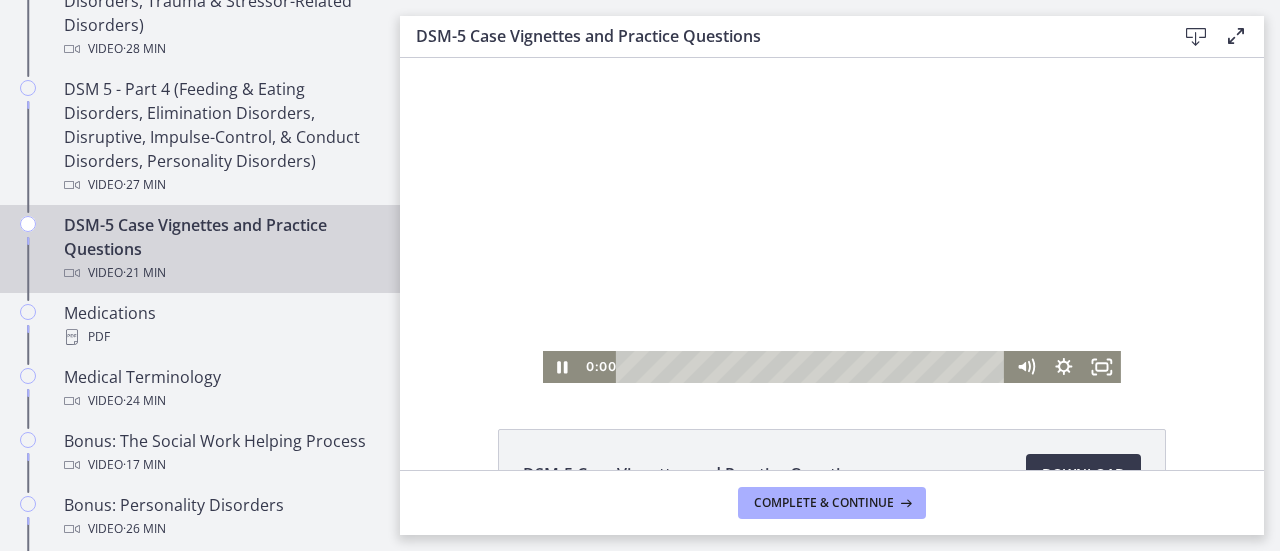 click at bounding box center (832, 220) 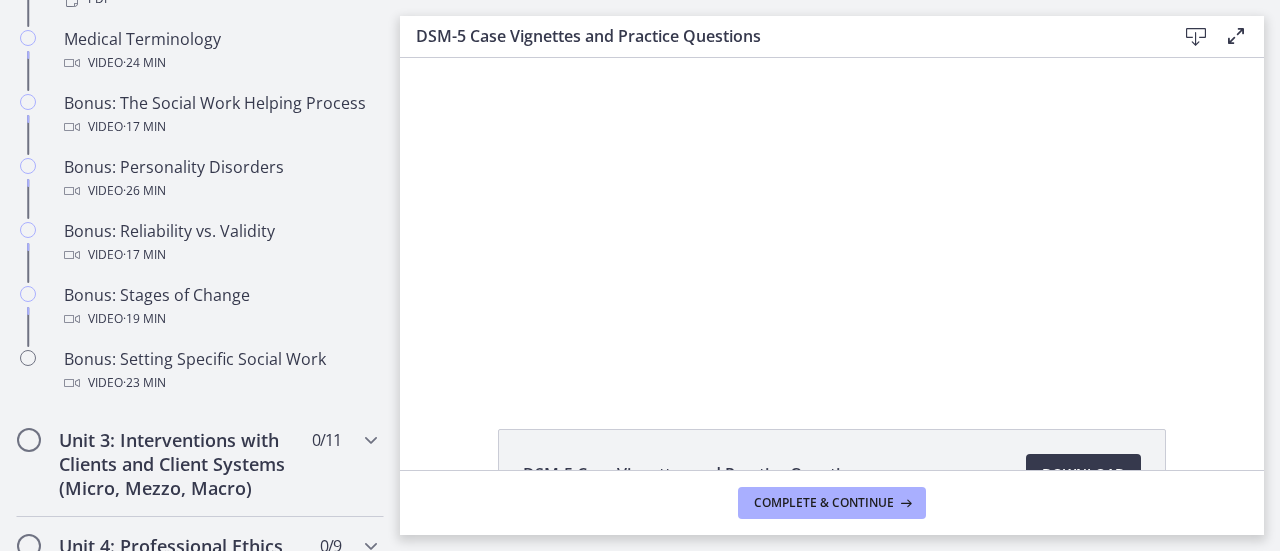 scroll, scrollTop: 1589, scrollLeft: 0, axis: vertical 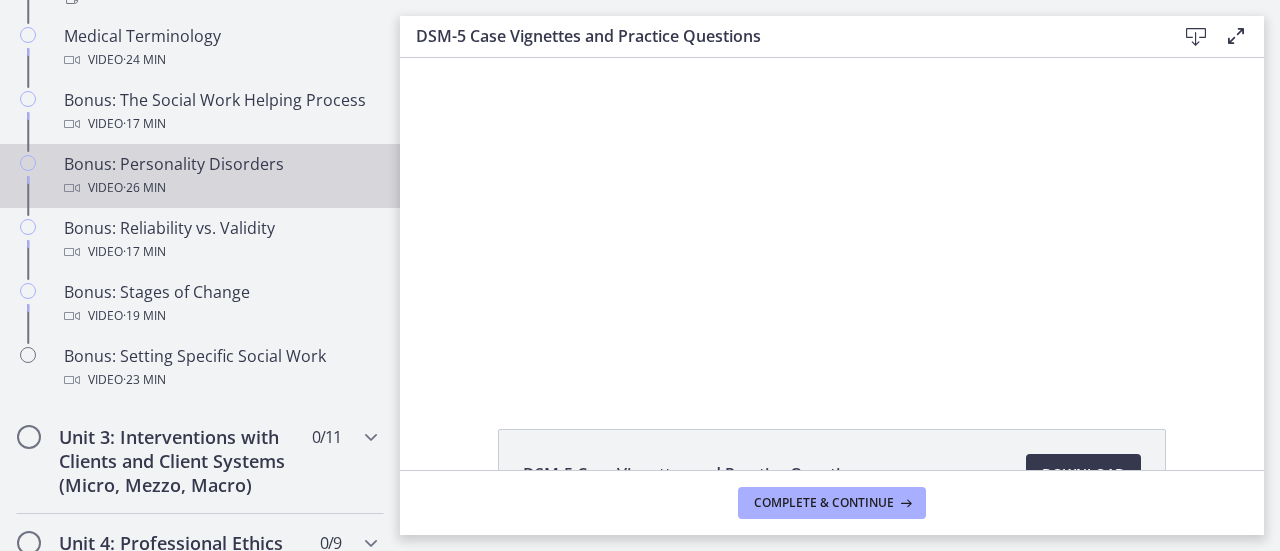 click on "Bonus: Personality Disorders
Video
·  26 min" at bounding box center (220, 176) 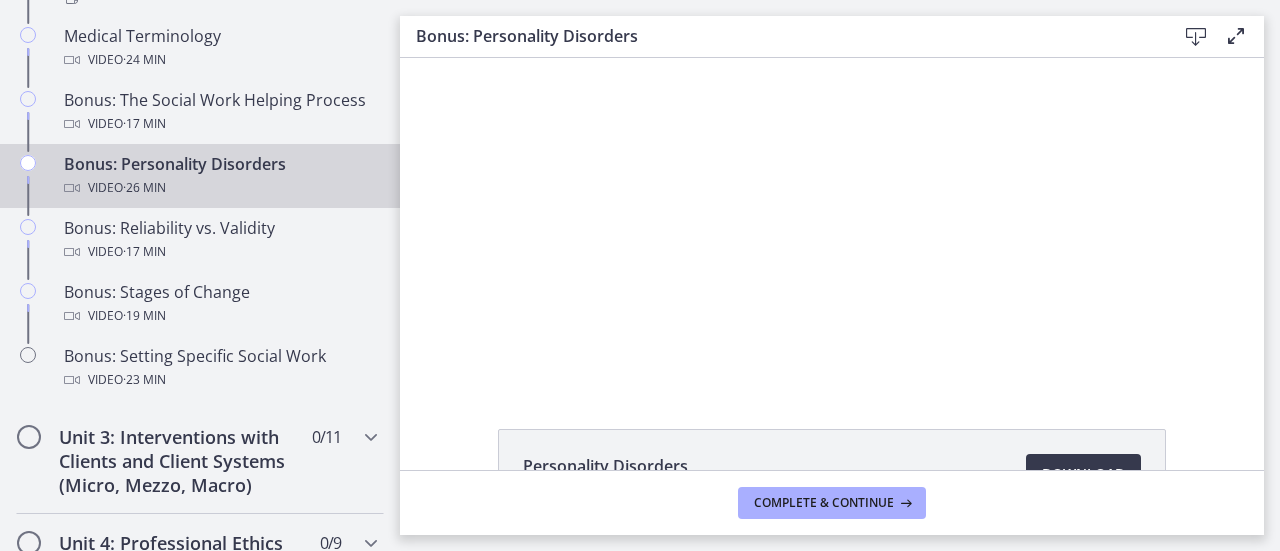 scroll, scrollTop: 0, scrollLeft: 0, axis: both 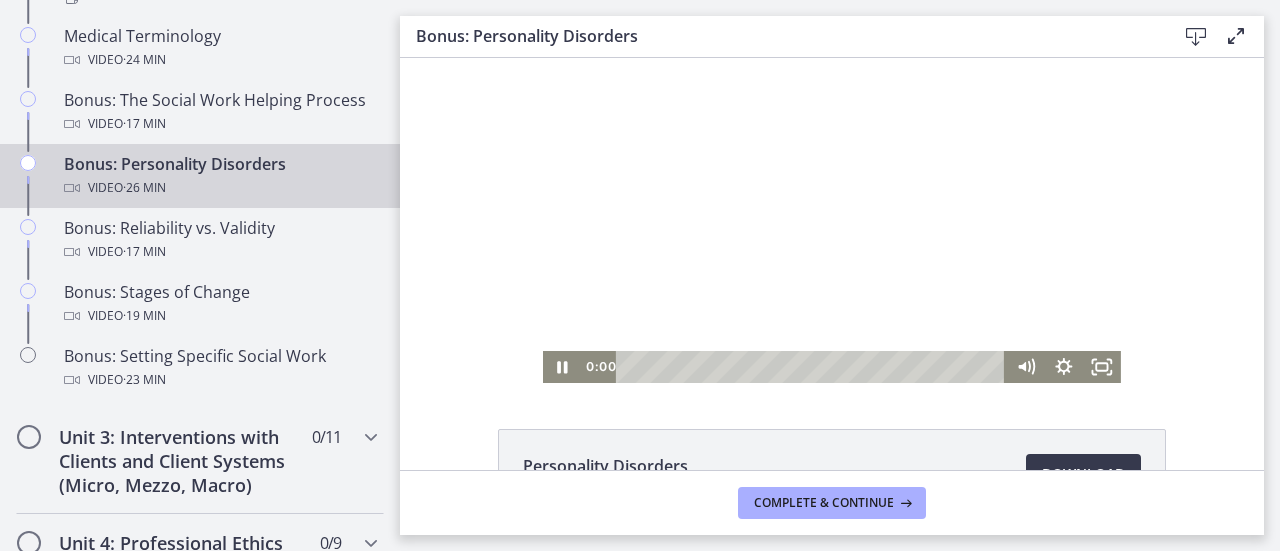 click at bounding box center [832, 220] 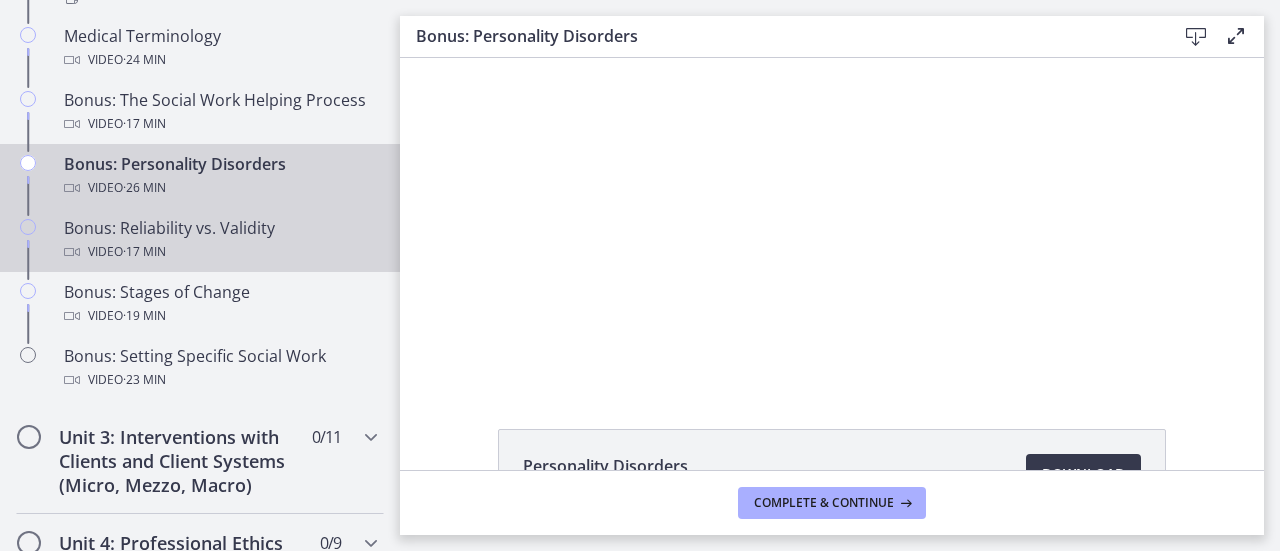 click on "Bonus: Reliability vs. Validity
Video
·  17 min" at bounding box center [220, 240] 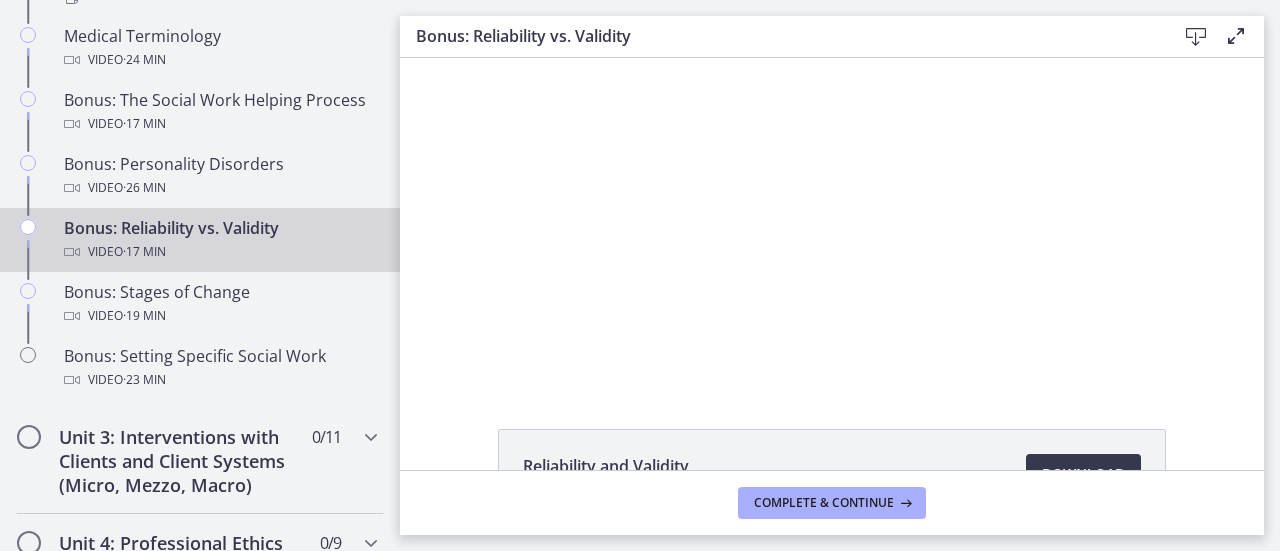 scroll, scrollTop: 0, scrollLeft: 0, axis: both 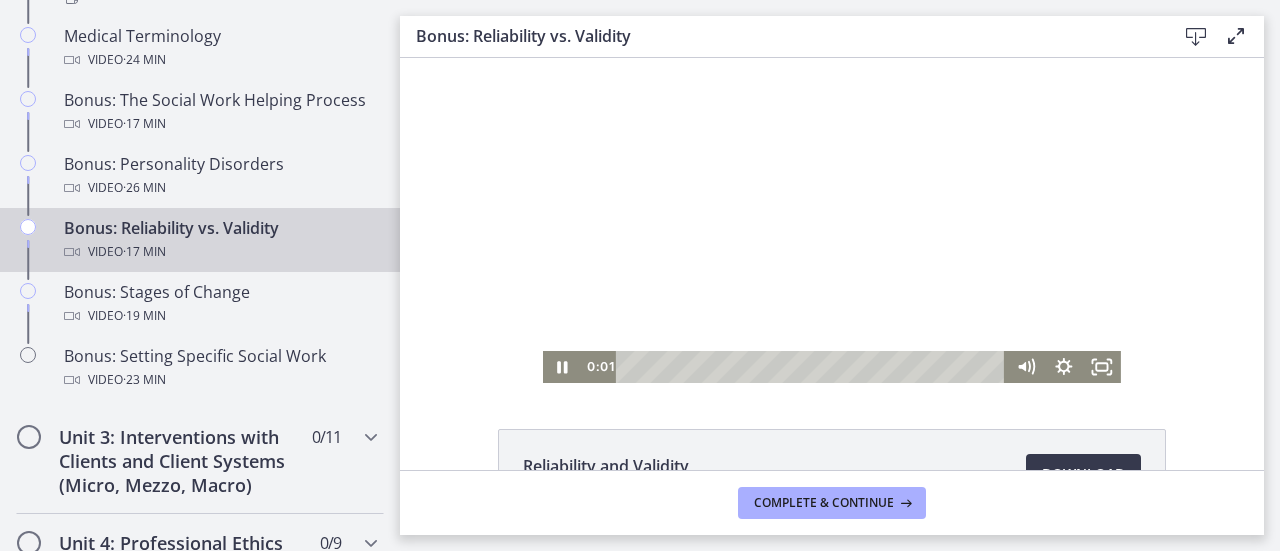 click at bounding box center [832, 220] 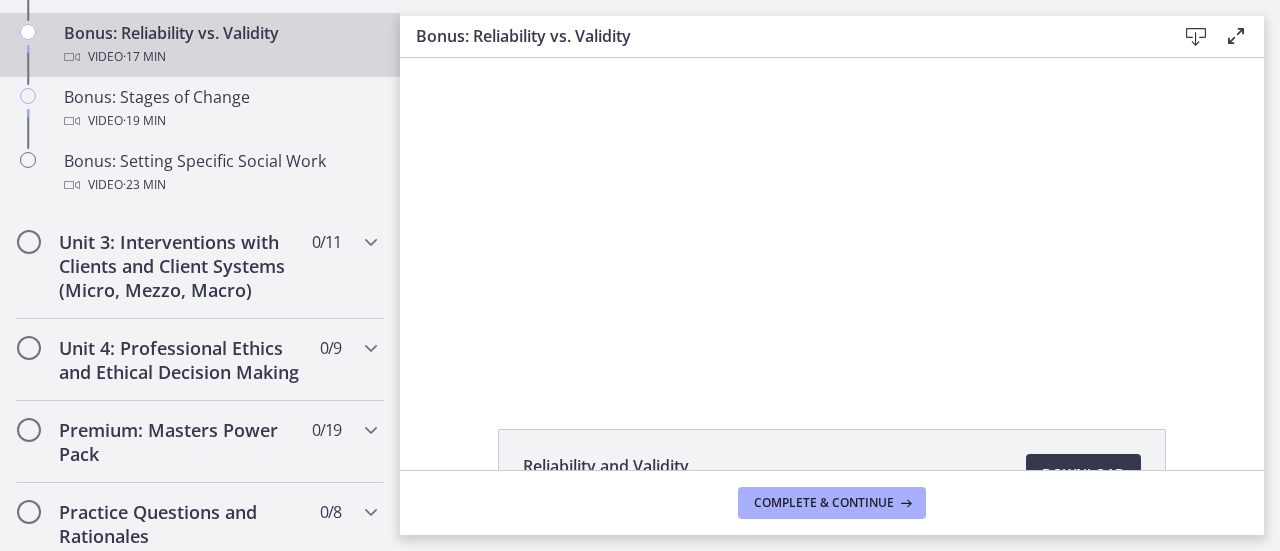 scroll, scrollTop: 1930, scrollLeft: 0, axis: vertical 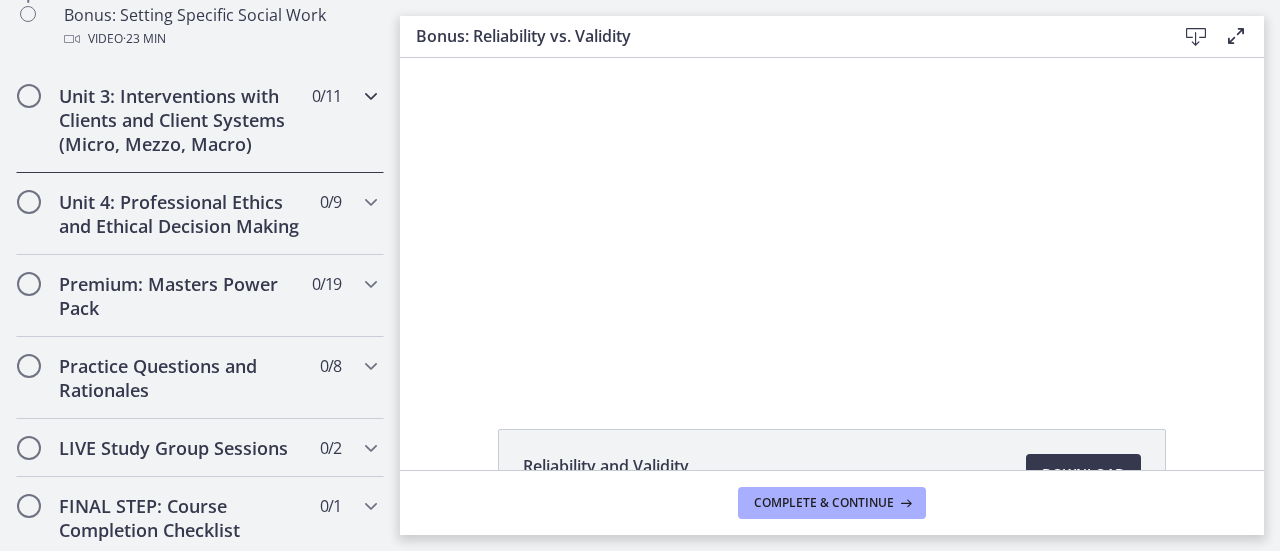 click on "Unit 3: Interventions with Clients and Client Systems (Micro, Mezzo, Macro)" at bounding box center [181, 120] 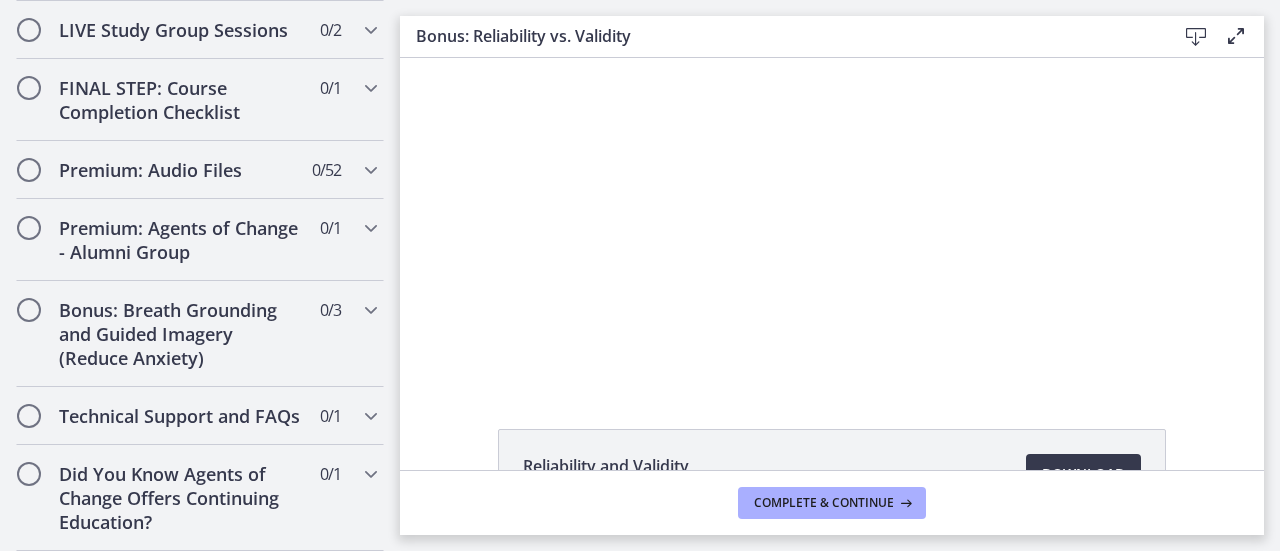 scroll, scrollTop: 1932, scrollLeft: 0, axis: vertical 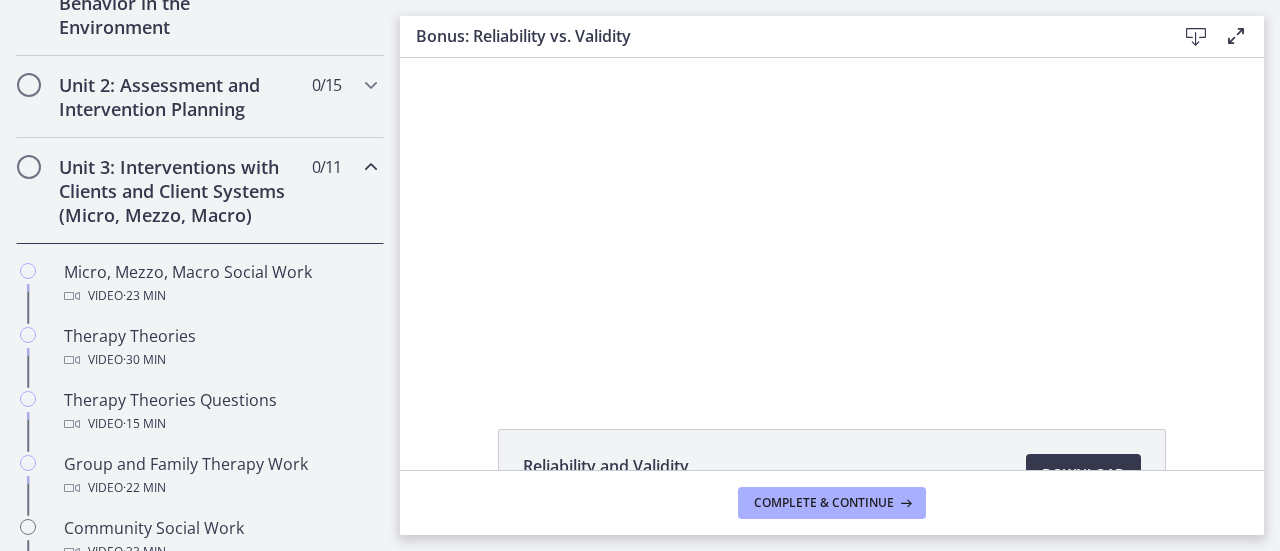 click on "Unit 3: Interventions with Clients and Client Systems (Micro, Mezzo, Macro)" at bounding box center (181, 191) 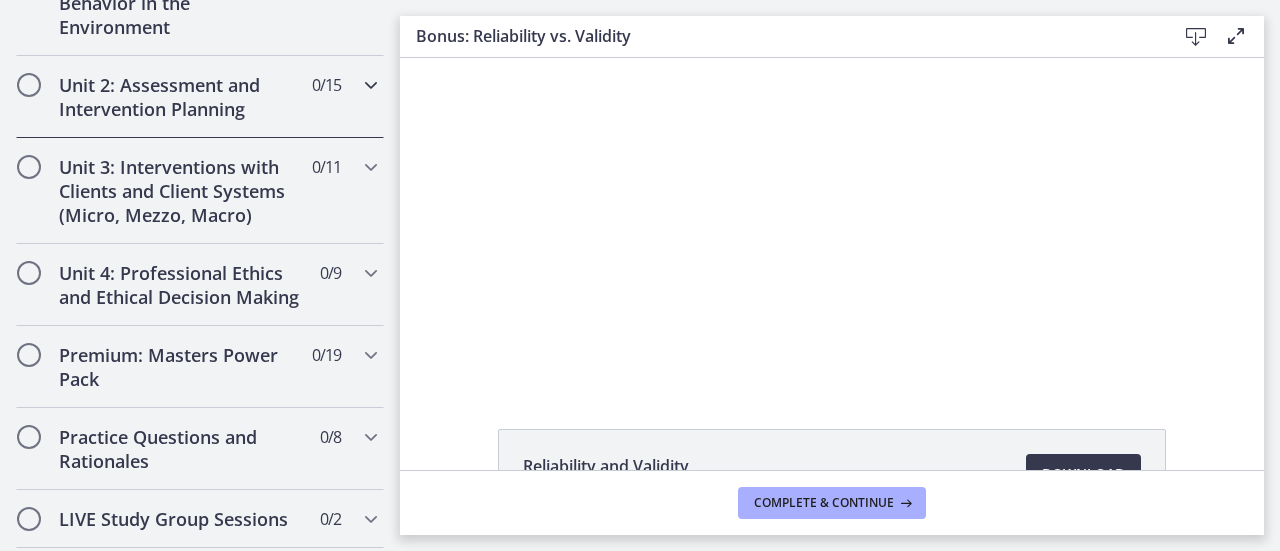 click on "Unit 2: Assessment and Intervention Planning
0  /  15
Completed" at bounding box center (200, 97) 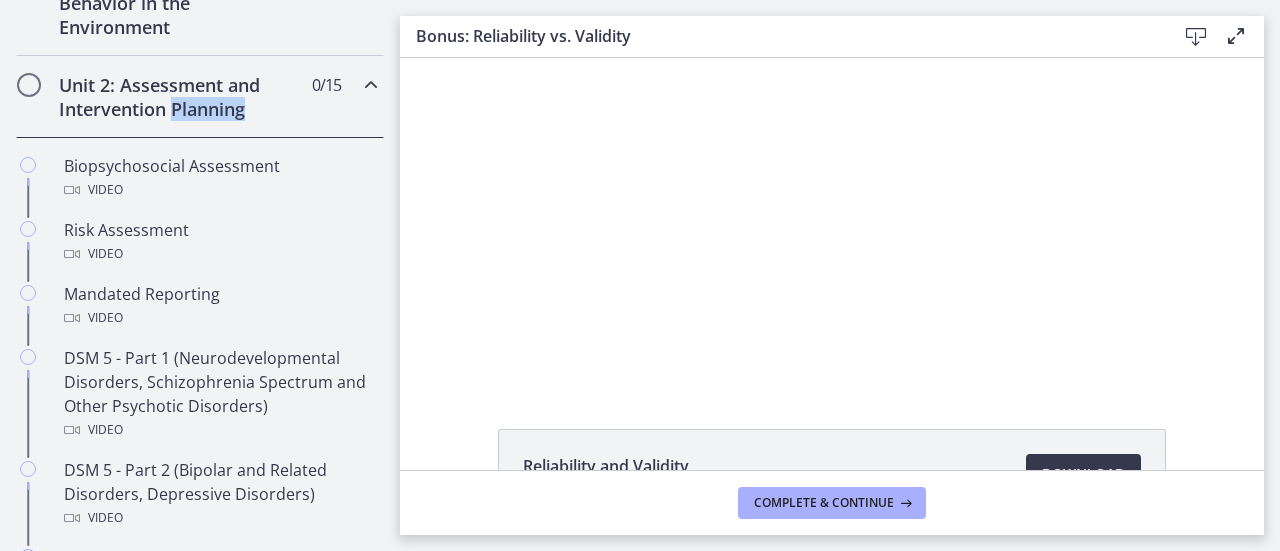click on "Unit 2: Assessment and Intervention Planning
0  /  15
Completed" at bounding box center (200, 97) 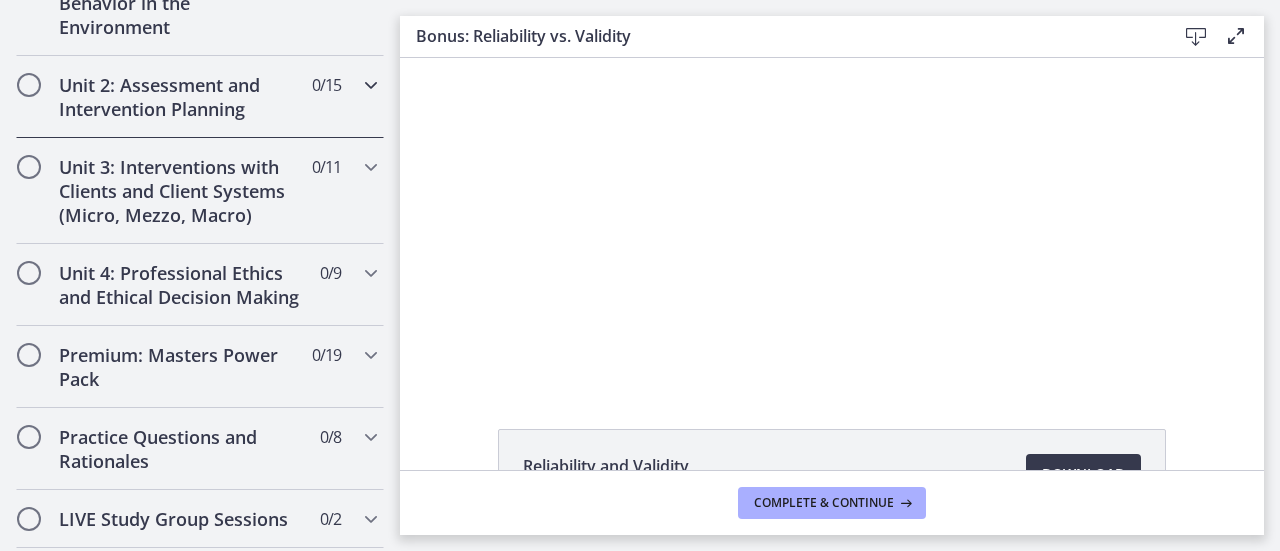 click on "Unit 2: Assessment and Intervention Planning" at bounding box center [181, 97] 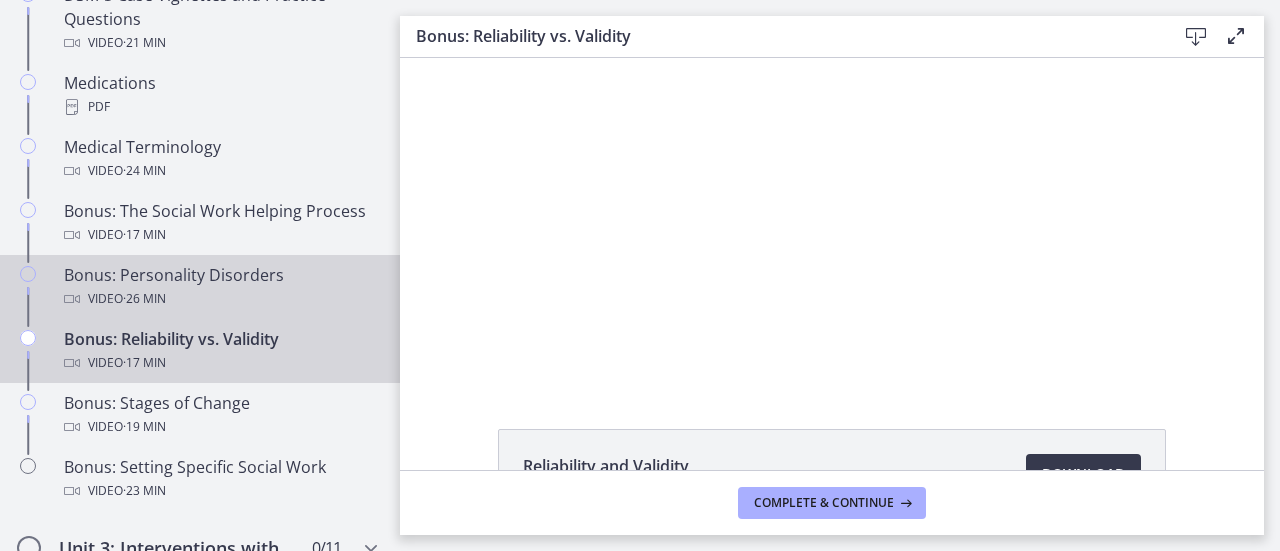 scroll, scrollTop: 1482, scrollLeft: 0, axis: vertical 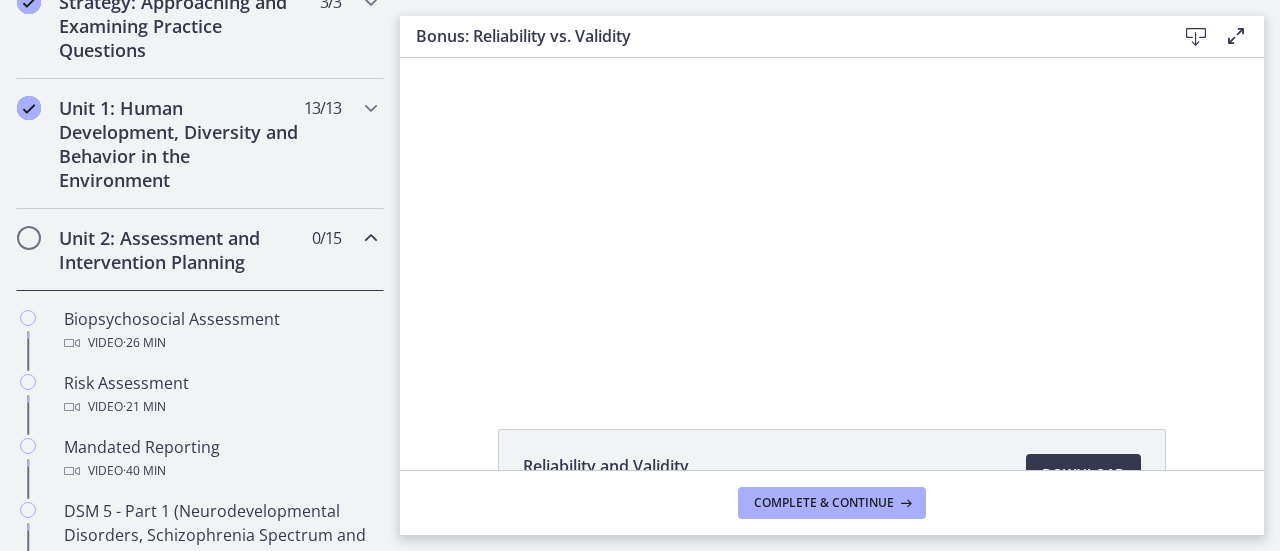 drag, startPoint x: 388, startPoint y: 325, endPoint x: 49, endPoint y: 109, distance: 401.96643 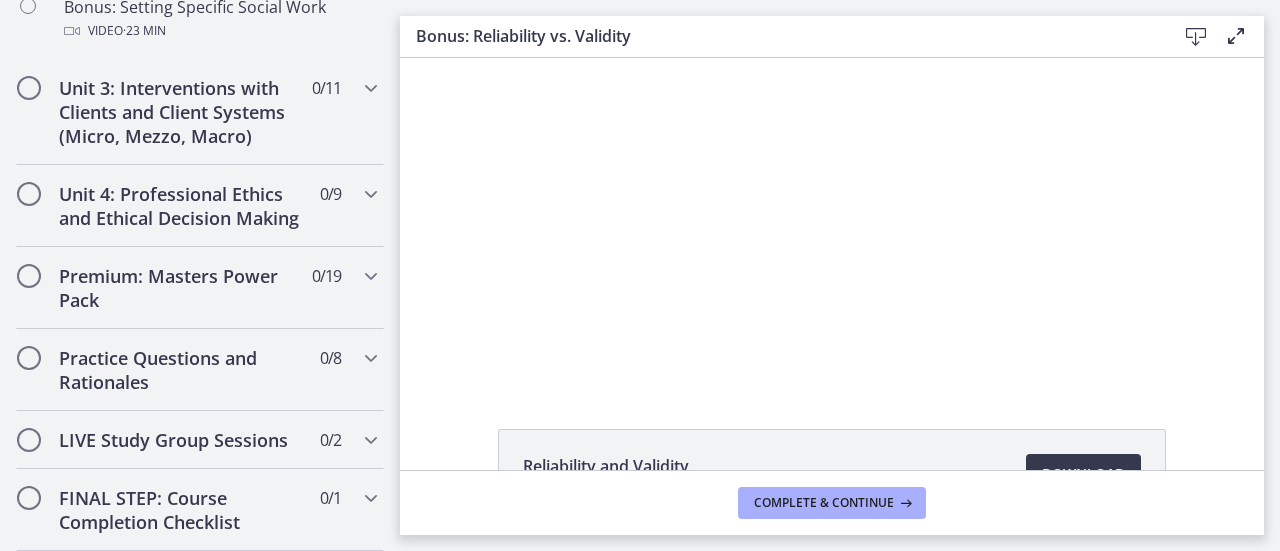 scroll, scrollTop: 1976, scrollLeft: 0, axis: vertical 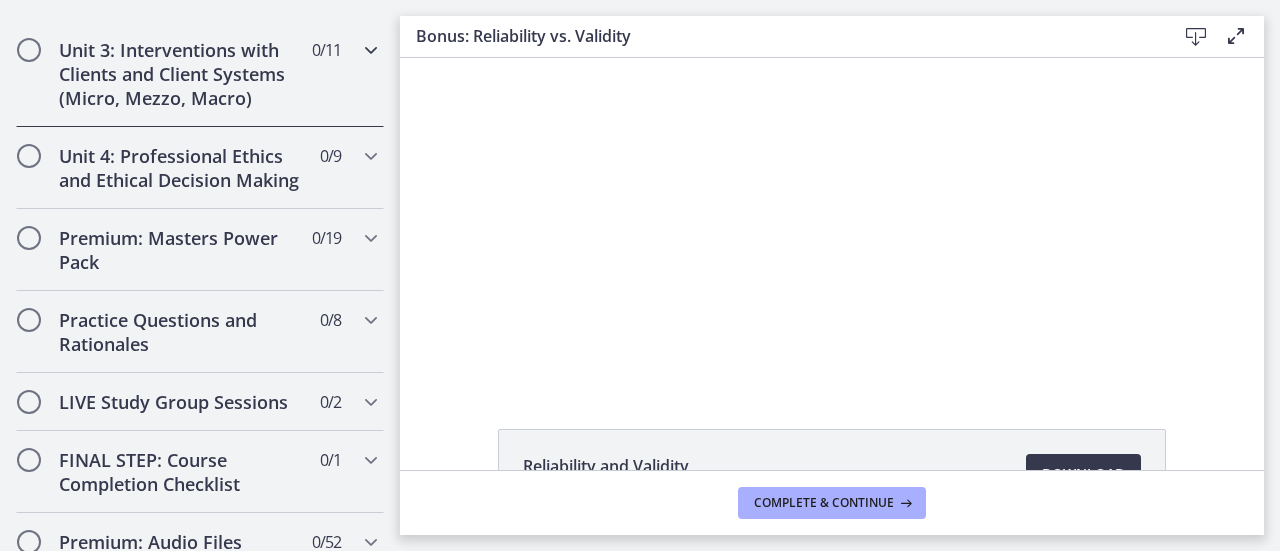 click on "Unit 3: Interventions with Clients and Client Systems (Micro, Mezzo, Macro)" at bounding box center (181, 74) 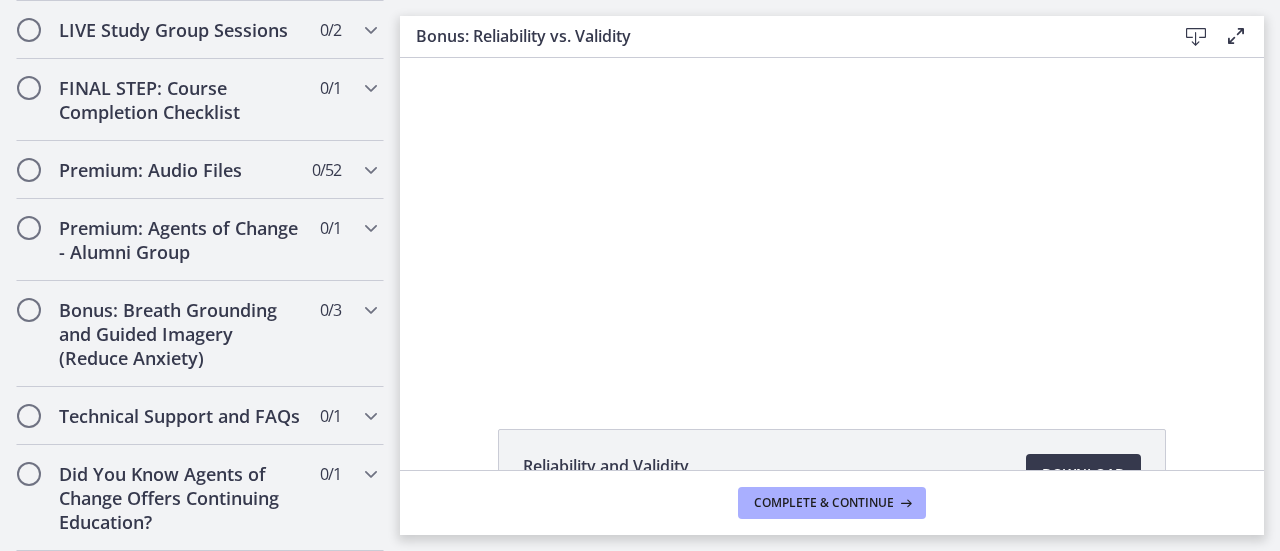 scroll, scrollTop: 1937, scrollLeft: 0, axis: vertical 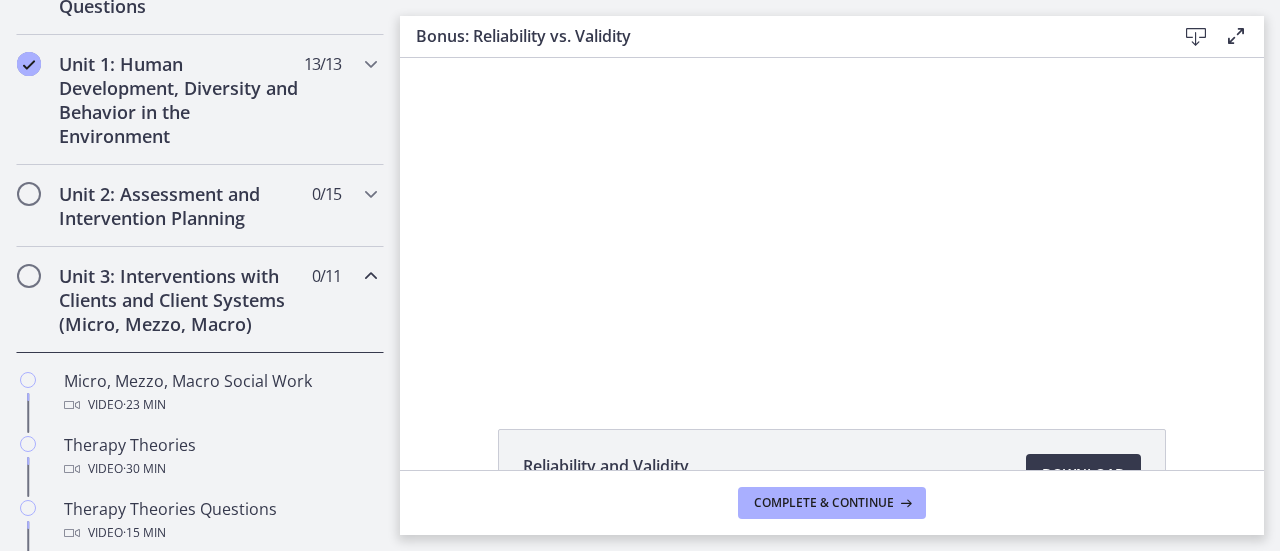 drag, startPoint x: 393, startPoint y: 192, endPoint x: 1, endPoint y: 94, distance: 404.06436 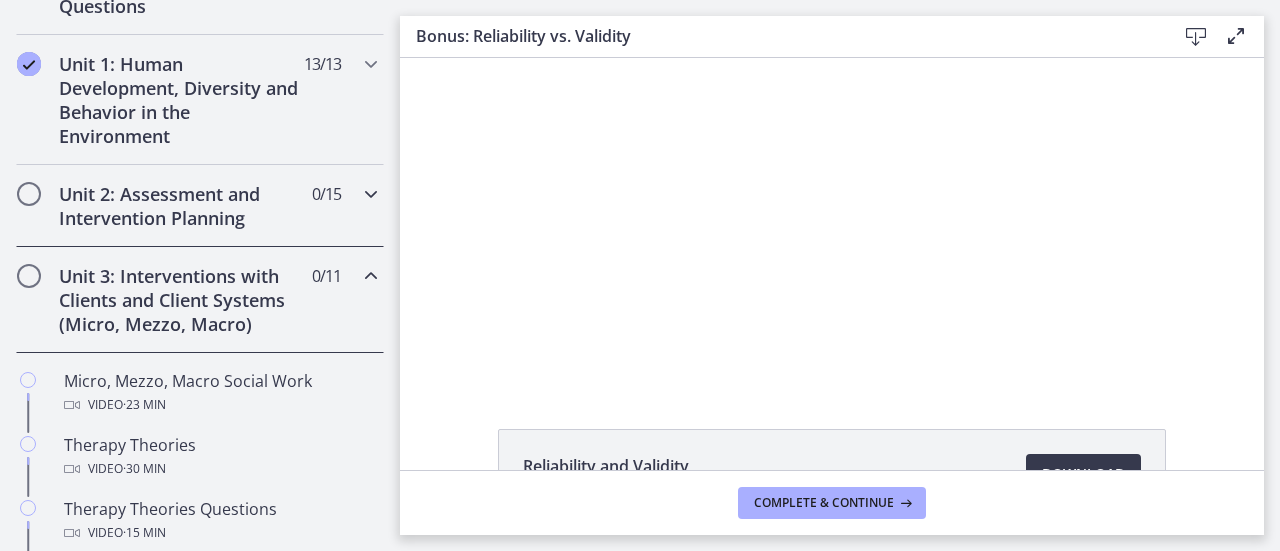 click on "Unit 2: Assessment and Intervention Planning" at bounding box center [181, 206] 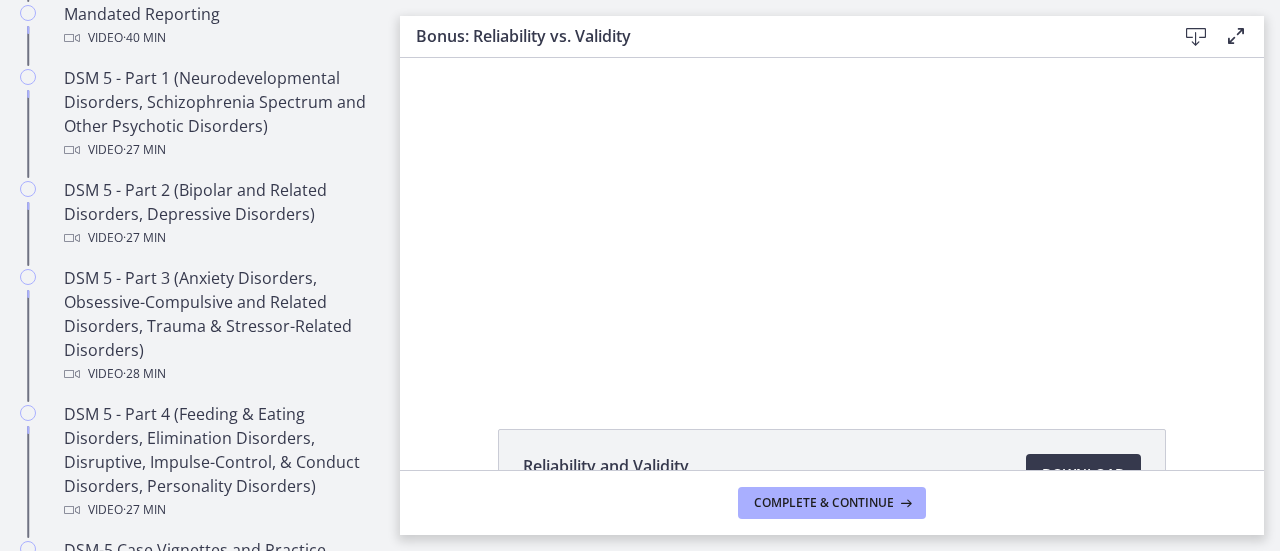 scroll, scrollTop: 907, scrollLeft: 0, axis: vertical 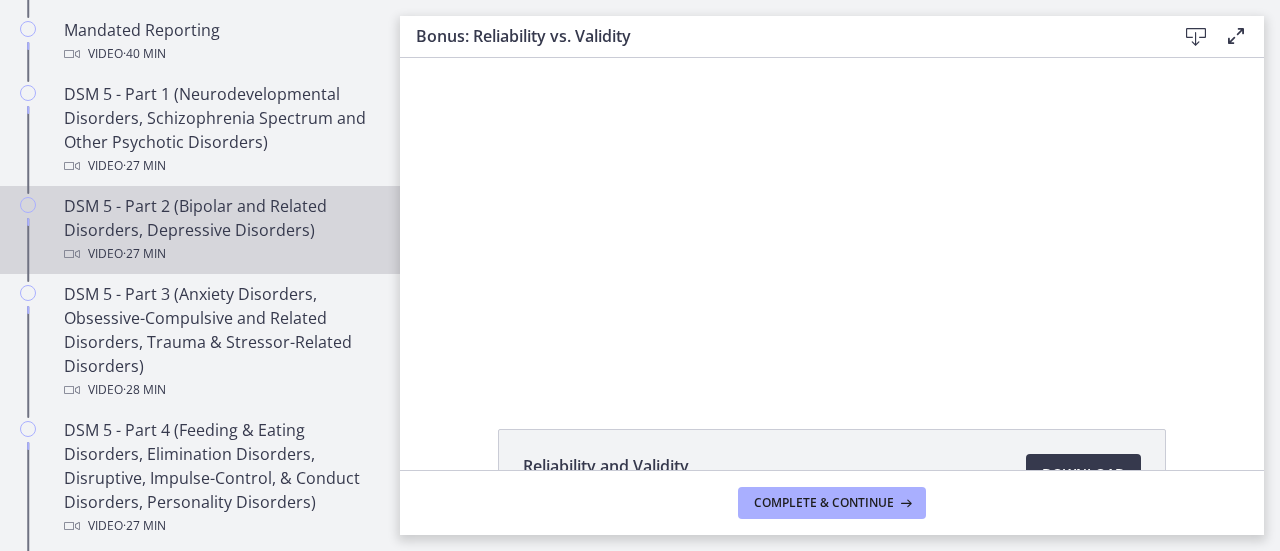 click on "DSM 5 - Part 2 (Bipolar and Related Disorders, Depressive Disorders)
Video
·  27 min" at bounding box center [220, 230] 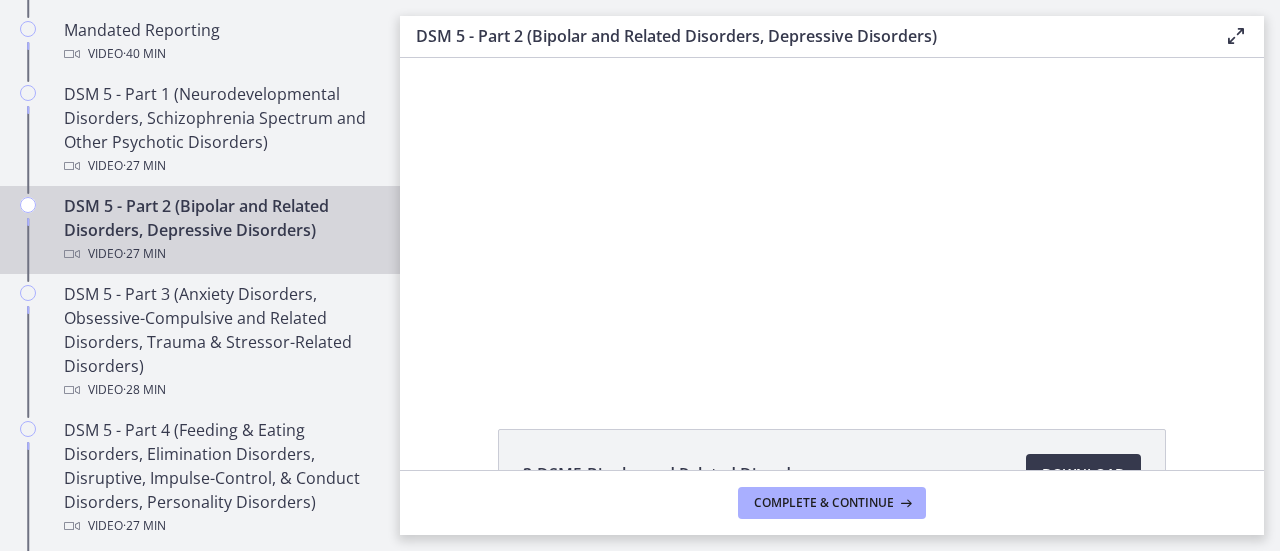 scroll, scrollTop: 0, scrollLeft: 0, axis: both 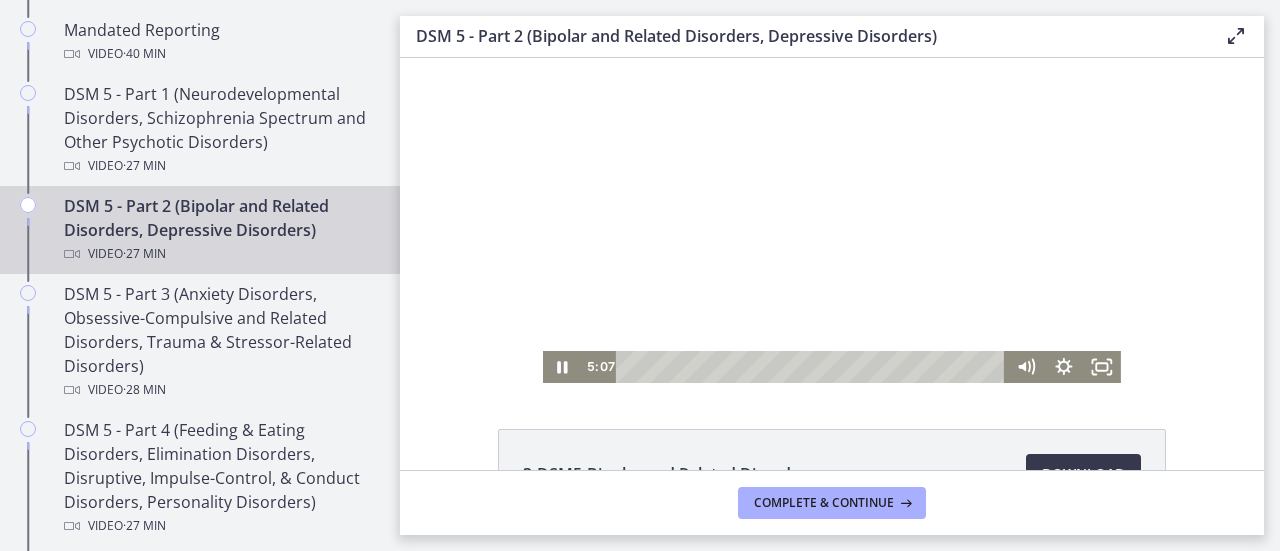 click at bounding box center [832, 220] 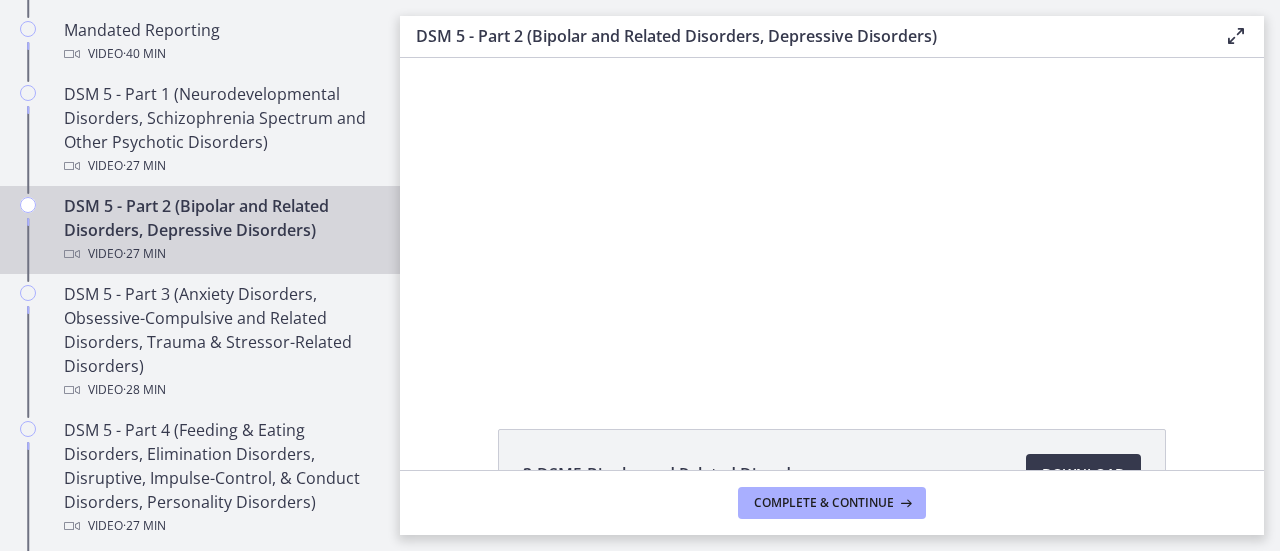 type 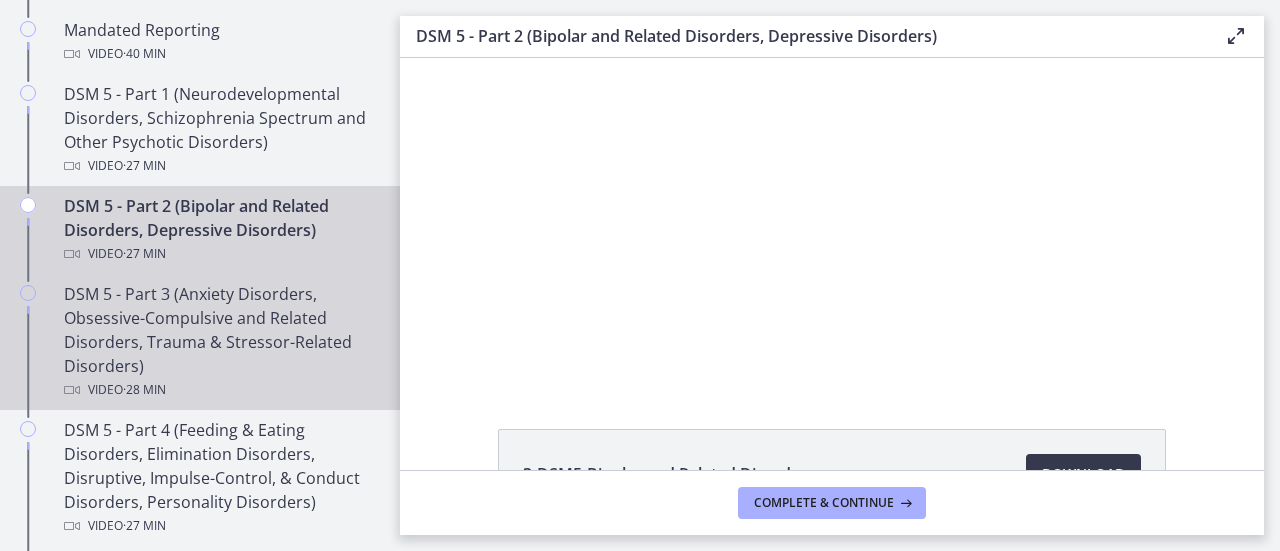 click on "DSM 5 - Part 3 (Anxiety Disorders, Obsessive-Compulsive and Related Disorders, Trauma & Stressor-Related Disorders)
Video
·  28 min" at bounding box center (220, 342) 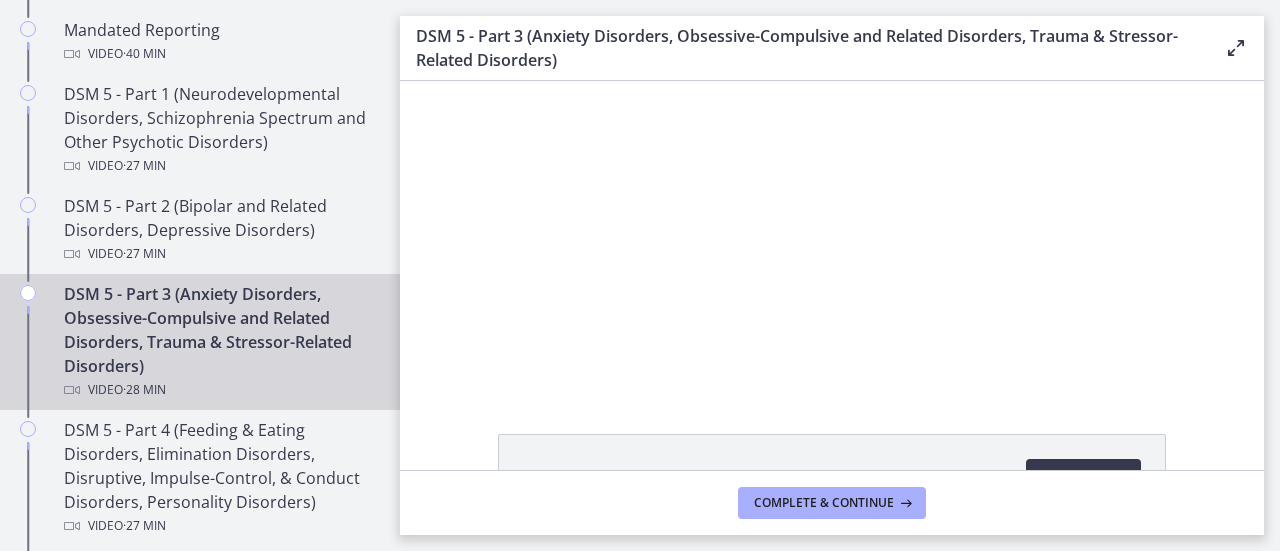 scroll, scrollTop: 0, scrollLeft: 0, axis: both 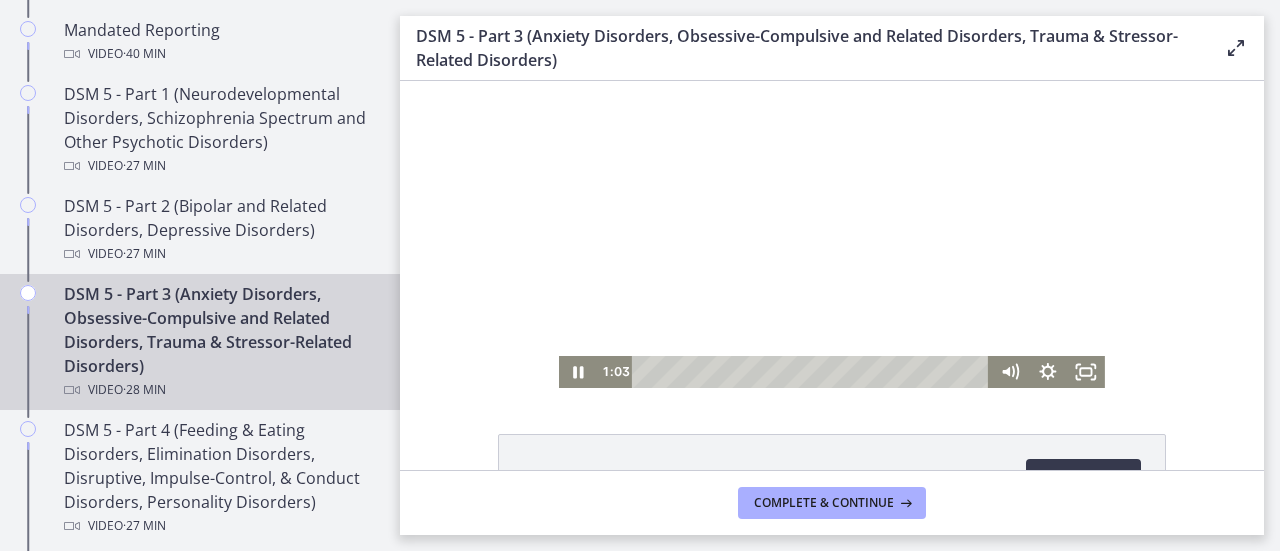 click at bounding box center (832, 234) 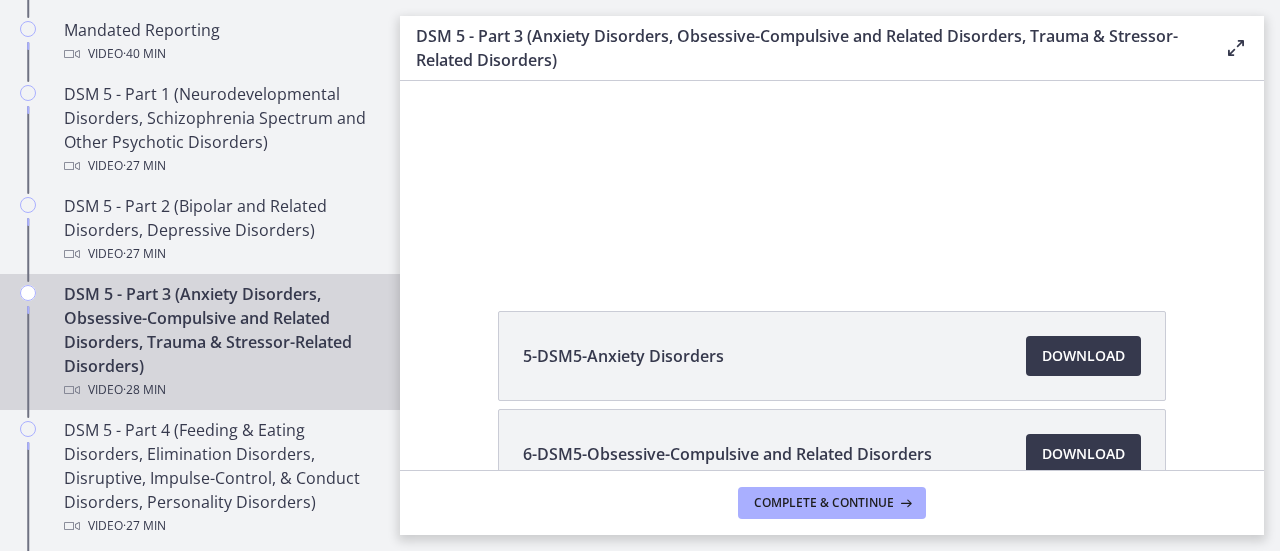 scroll, scrollTop: 17, scrollLeft: 0, axis: vertical 